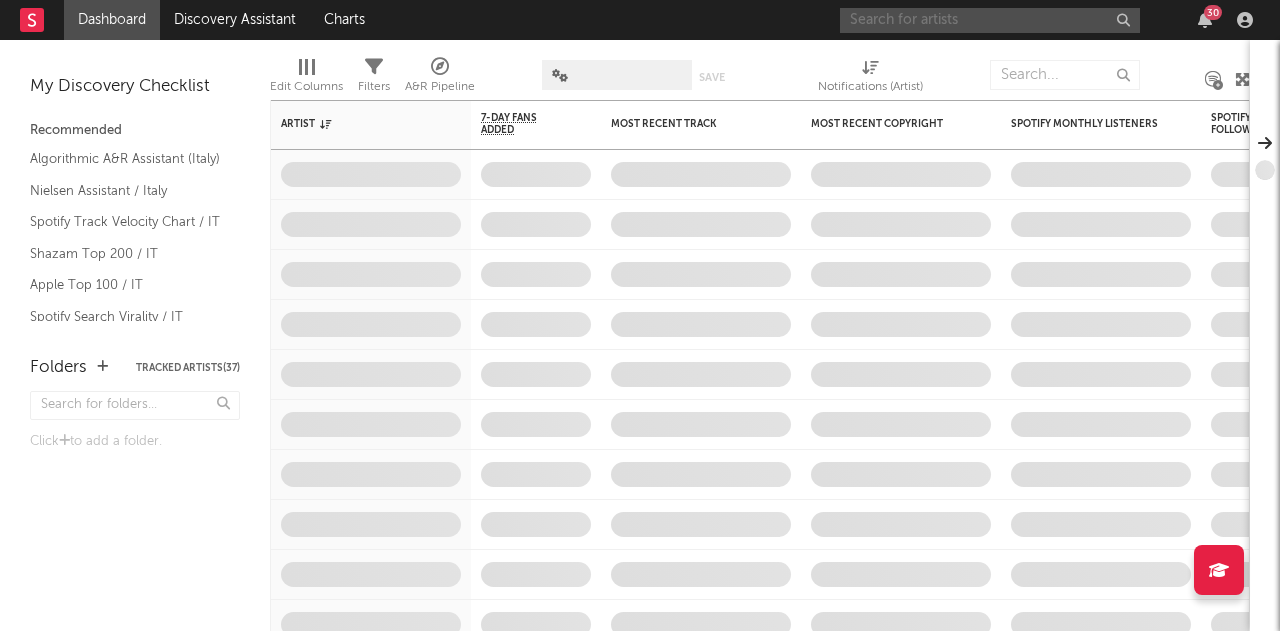 click at bounding box center [990, 20] 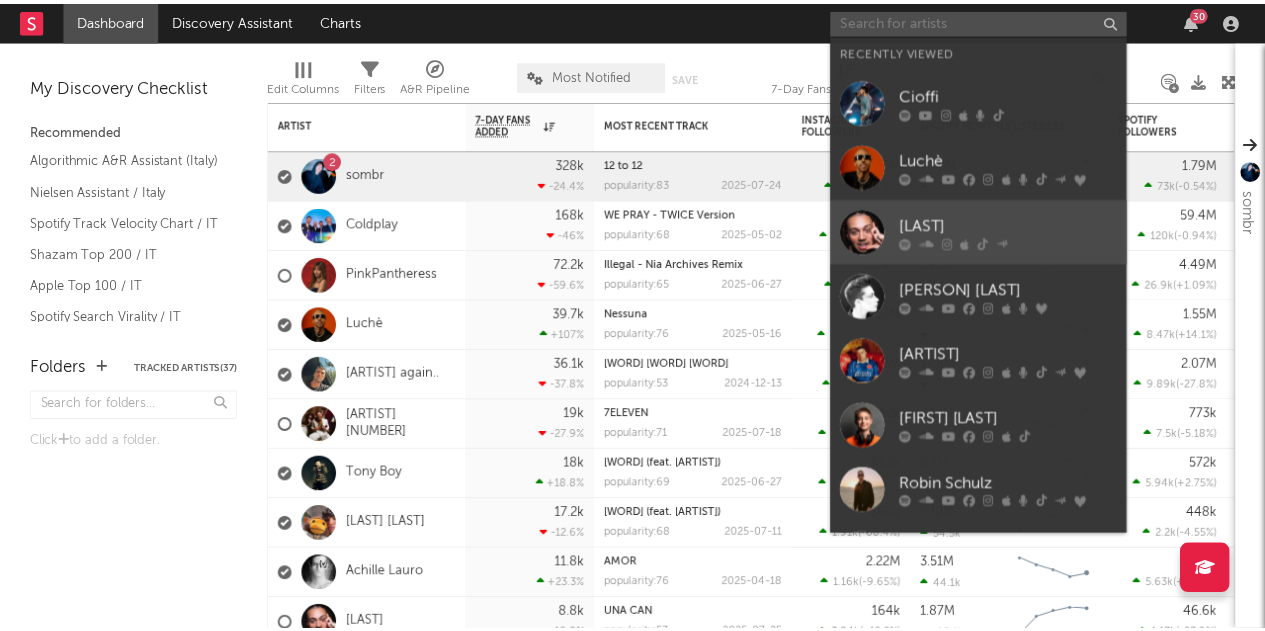 scroll, scrollTop: 0, scrollLeft: 0, axis: both 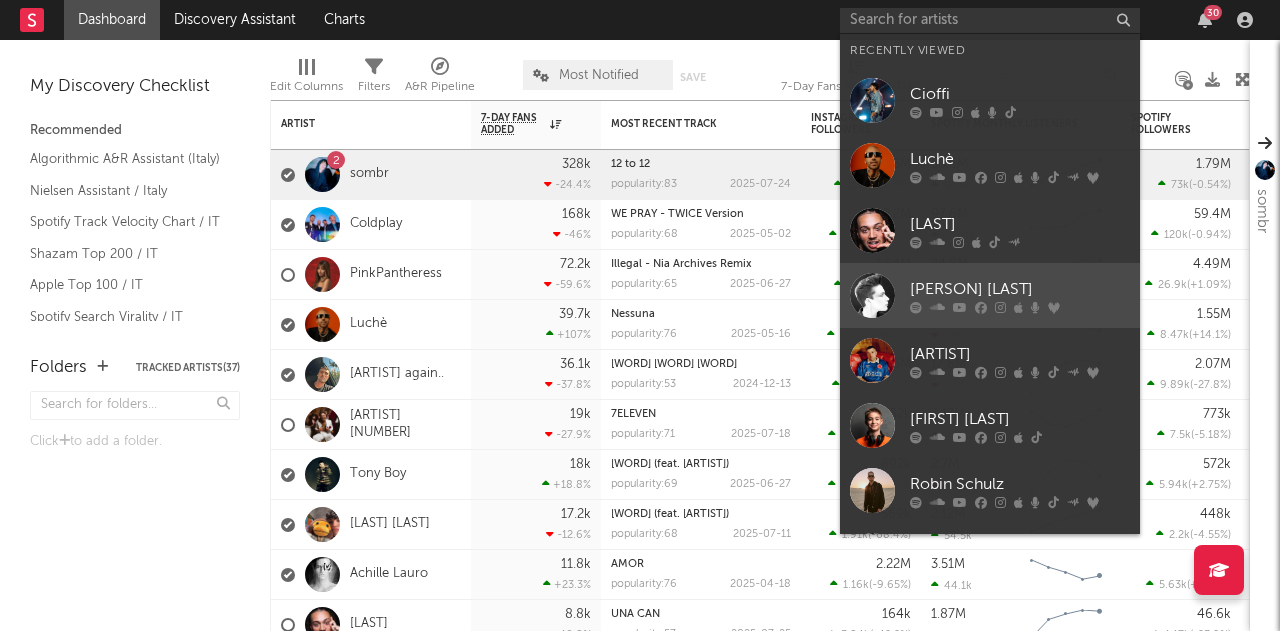 click on "[PERSON] [LAST]" at bounding box center [1020, 289] 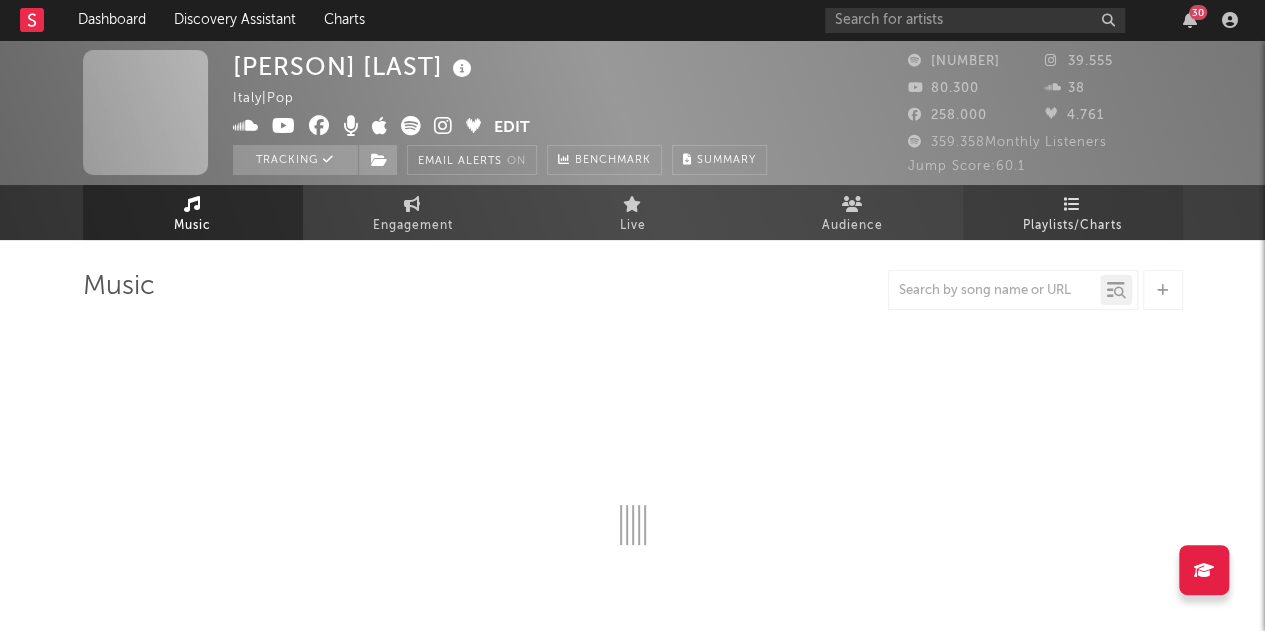 click on "Playlists/Charts" at bounding box center [1072, 226] 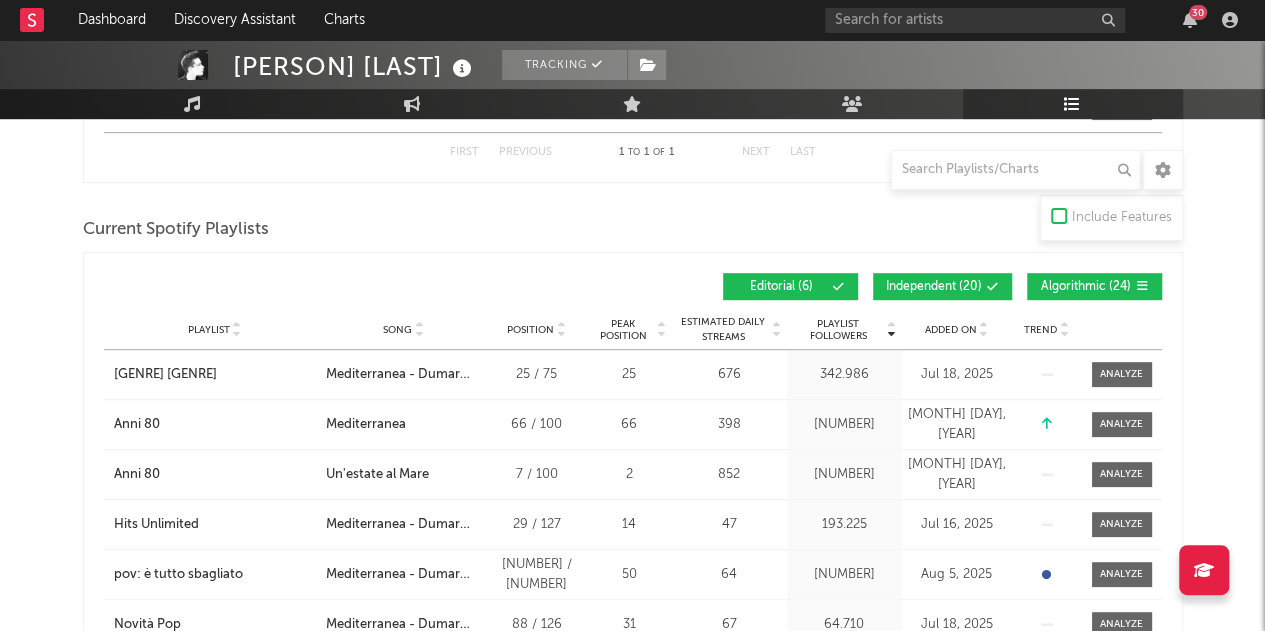 scroll, scrollTop: 466, scrollLeft: 0, axis: vertical 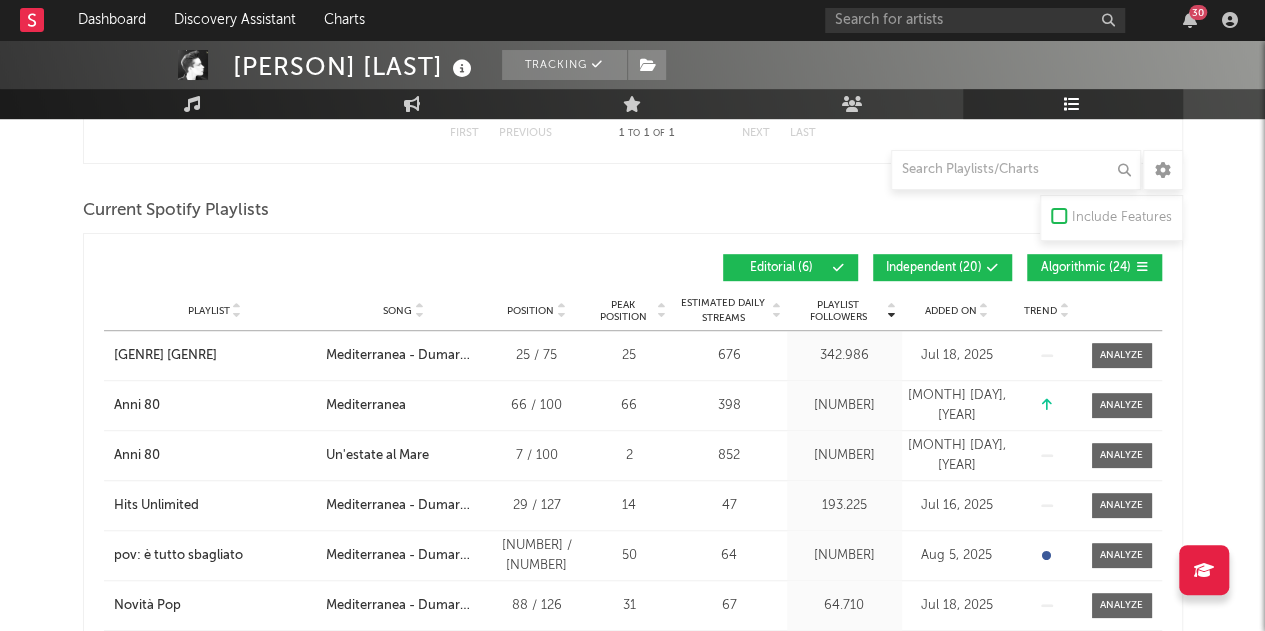 click at bounding box center [984, 315] 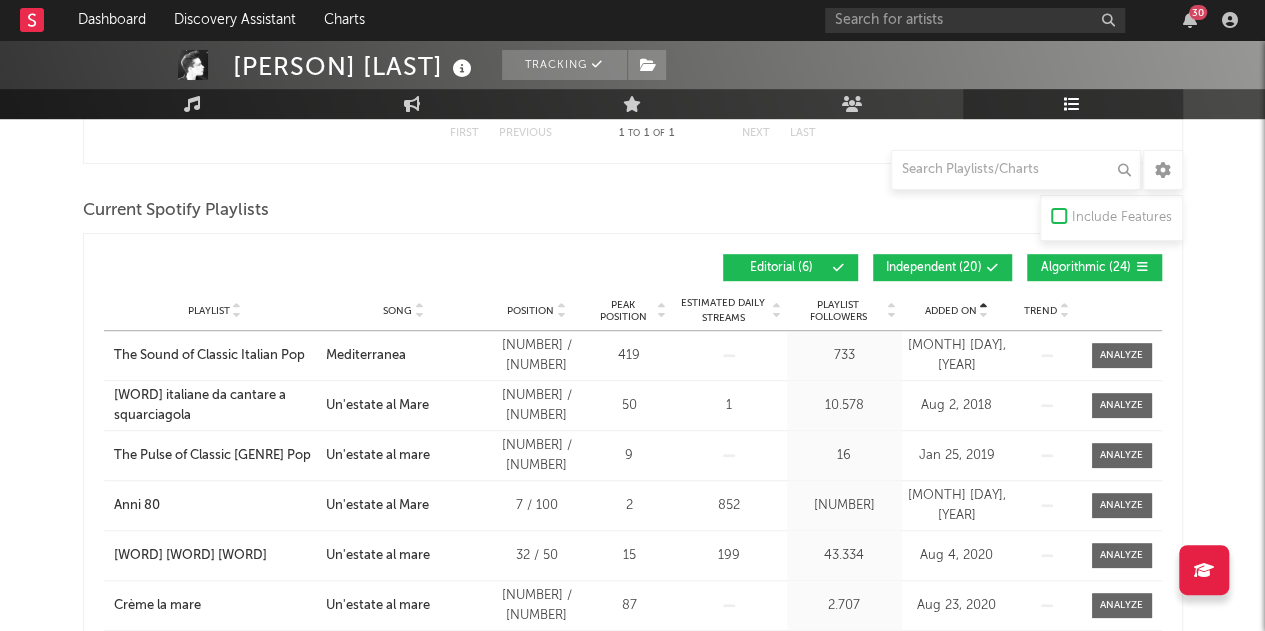 click at bounding box center (984, 315) 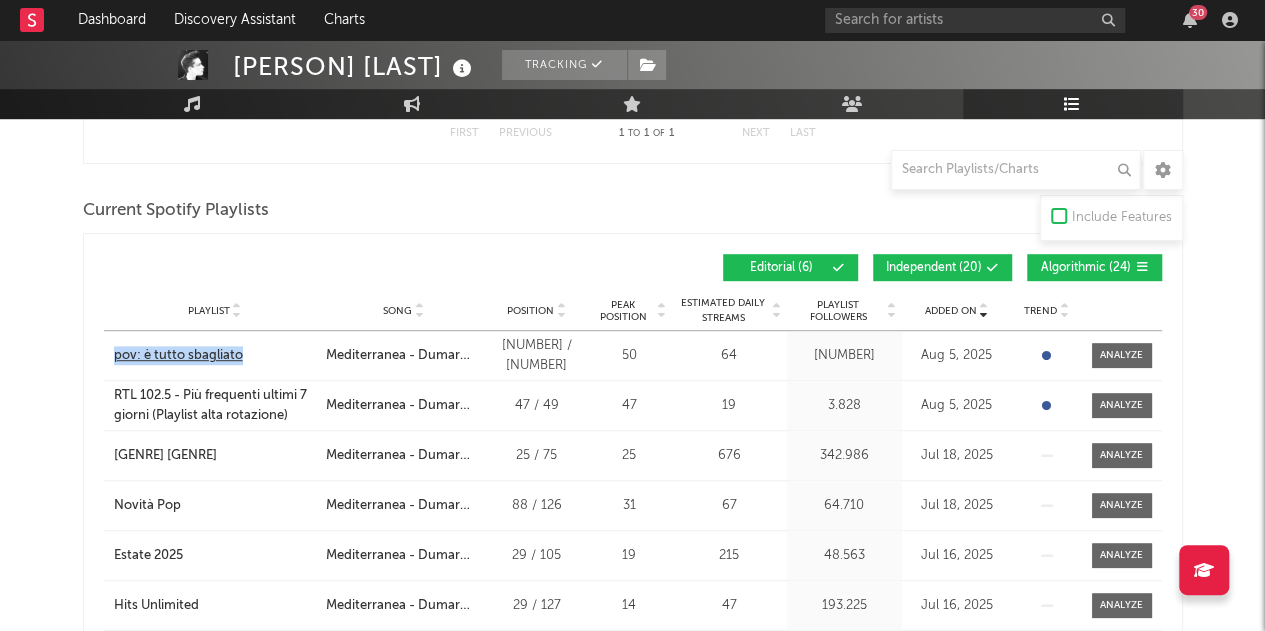 drag, startPoint x: 102, startPoint y: 353, endPoint x: 240, endPoint y: 360, distance: 138.17743 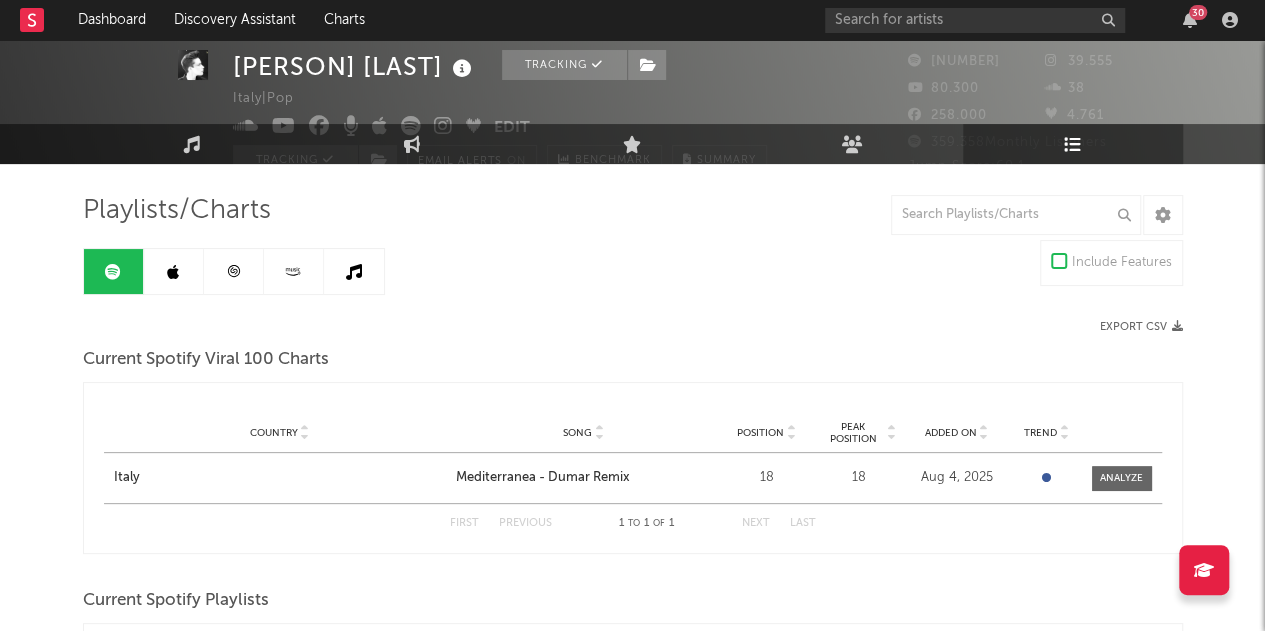 scroll, scrollTop: 30, scrollLeft: 0, axis: vertical 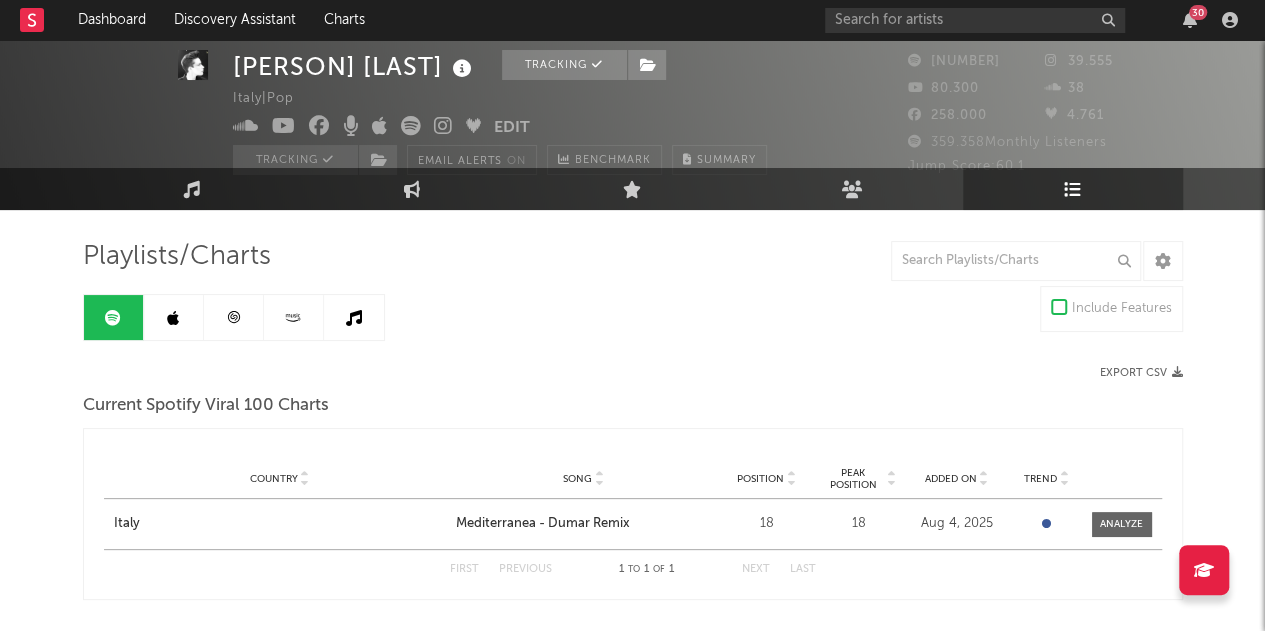click at bounding box center [174, 317] 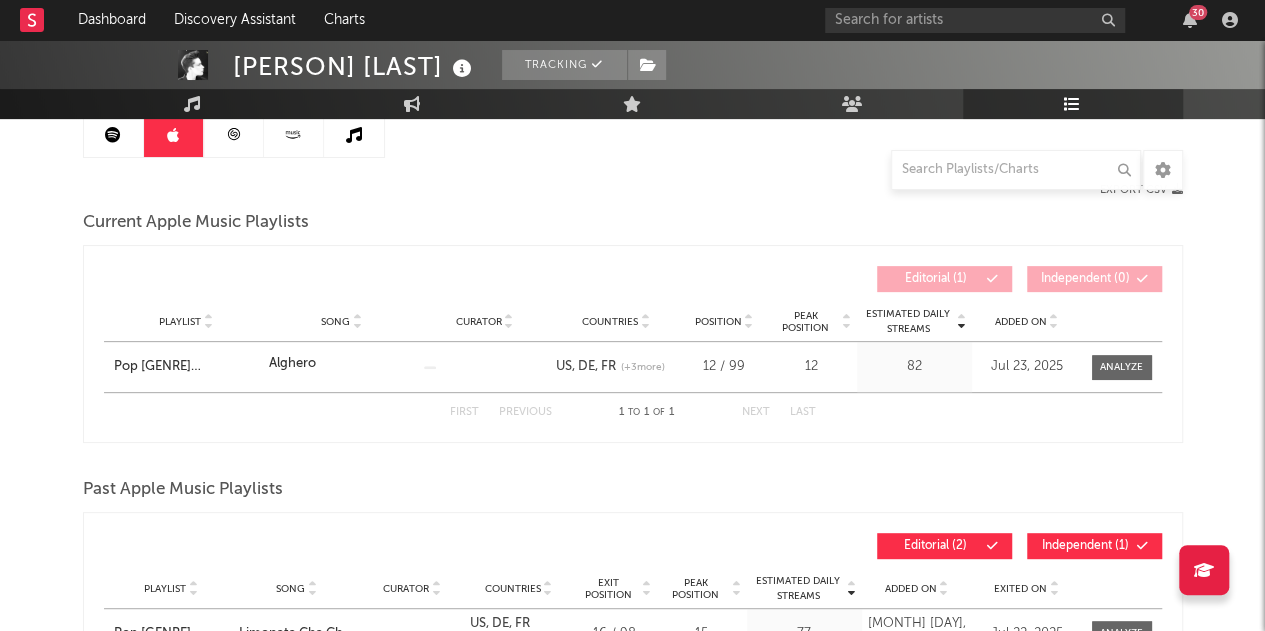 scroll, scrollTop: 267, scrollLeft: 0, axis: vertical 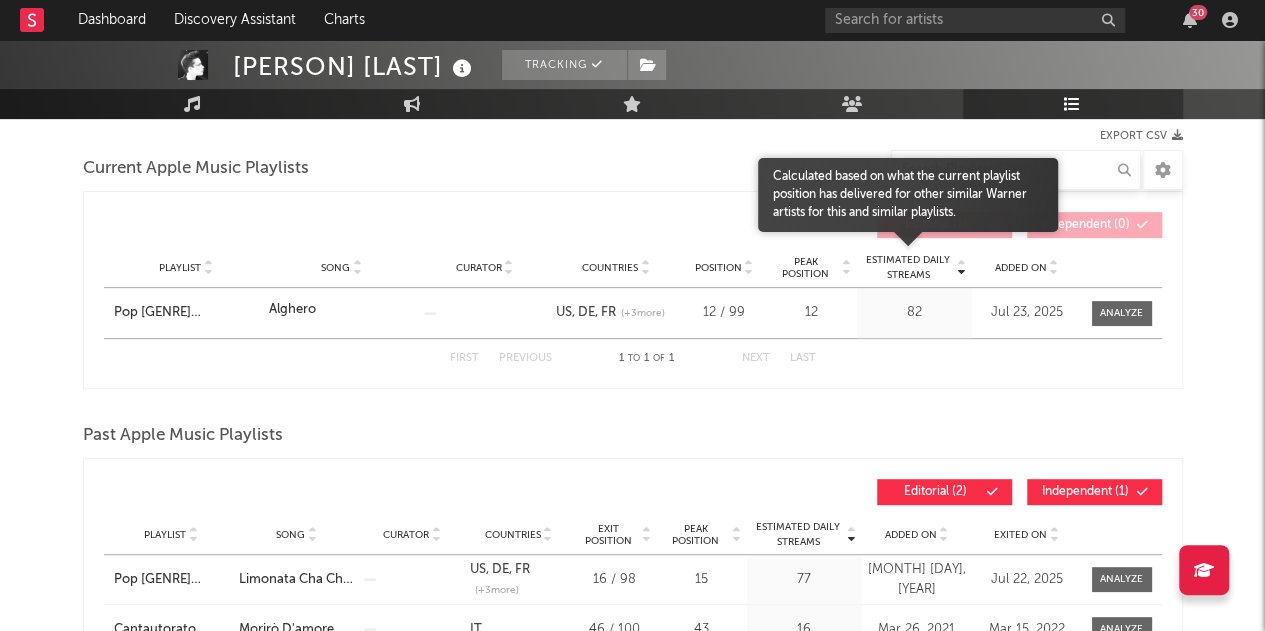 click on "Estimated Daily Streams" at bounding box center (908, 268) 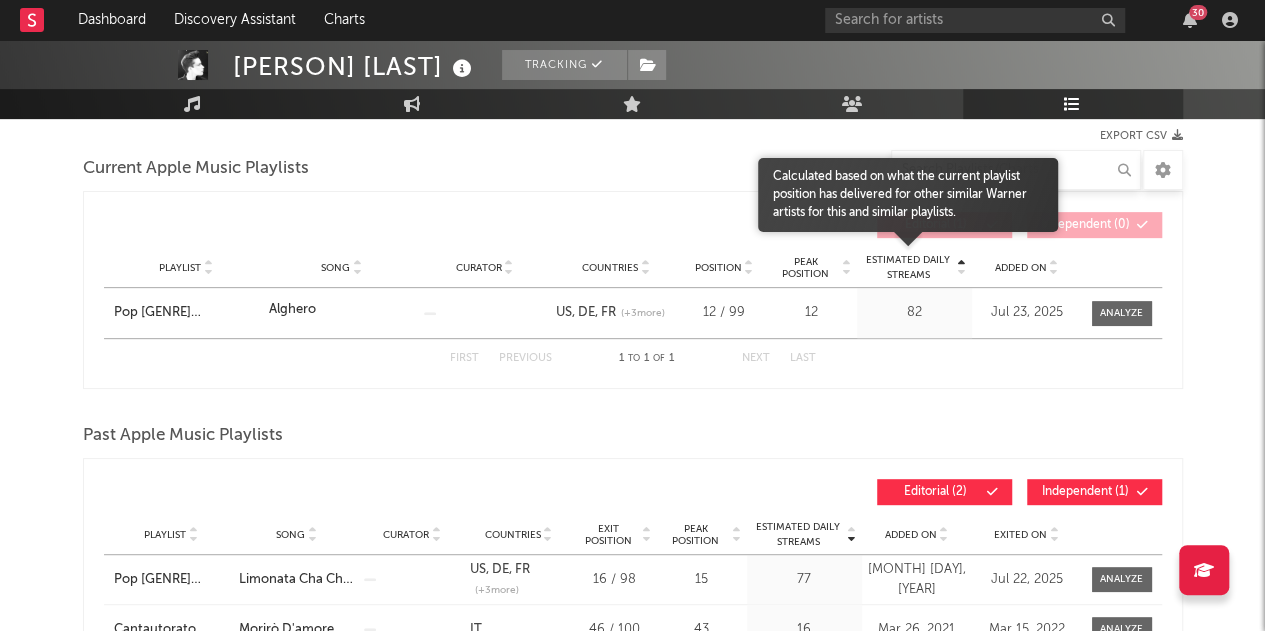 click on "Estimated Daily Streams" at bounding box center (908, 268) 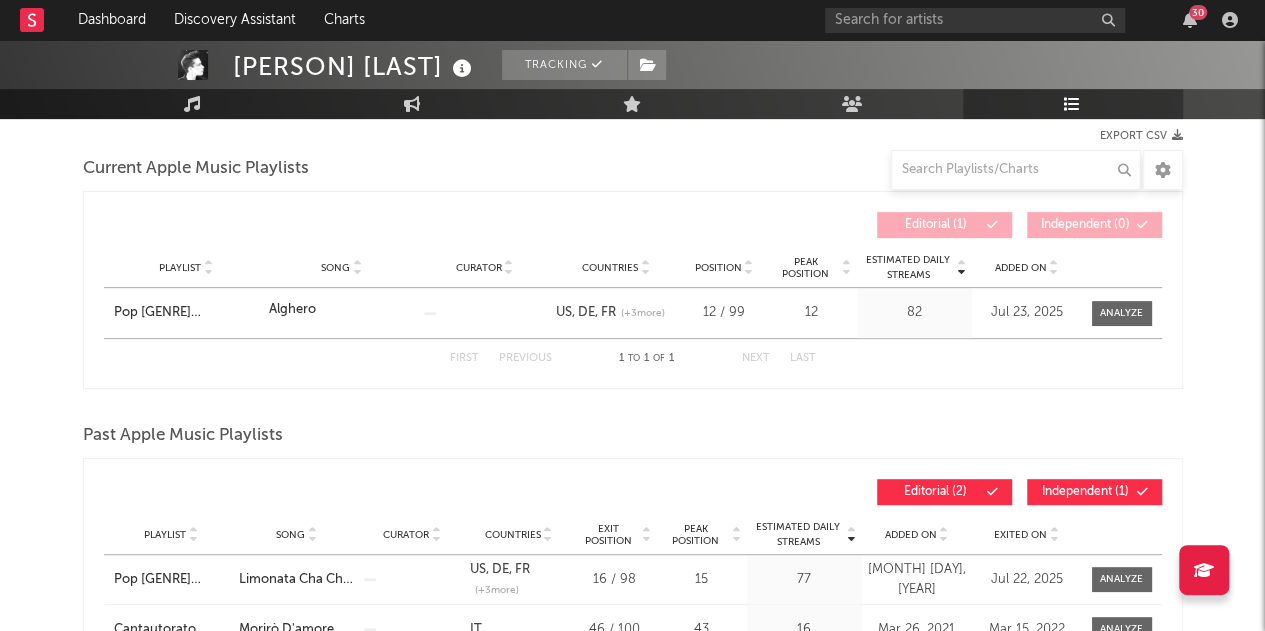 click on "Playlist Pop Italiano Throwback Song Alghero Curator Genre Countries [COUNTRY] [COUNTRY] [COUNTRY] (+ 3 more) Country Chart Type Position 12 / 99 Peak Position 12 Estimated Daily Streams 82 Added On Jul 23, 2025 Exited On Aug 5, 2025" at bounding box center (633, 313) 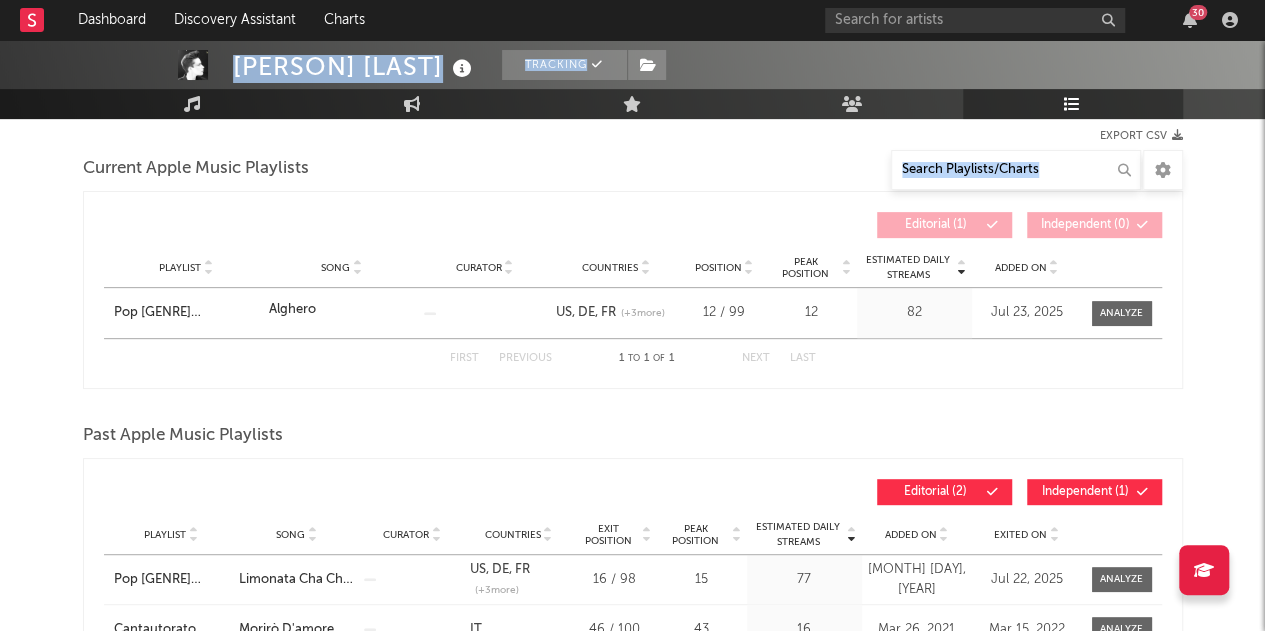 drag, startPoint x: 172, startPoint y: 139, endPoint x: 152, endPoint y: 45, distance: 96.10411 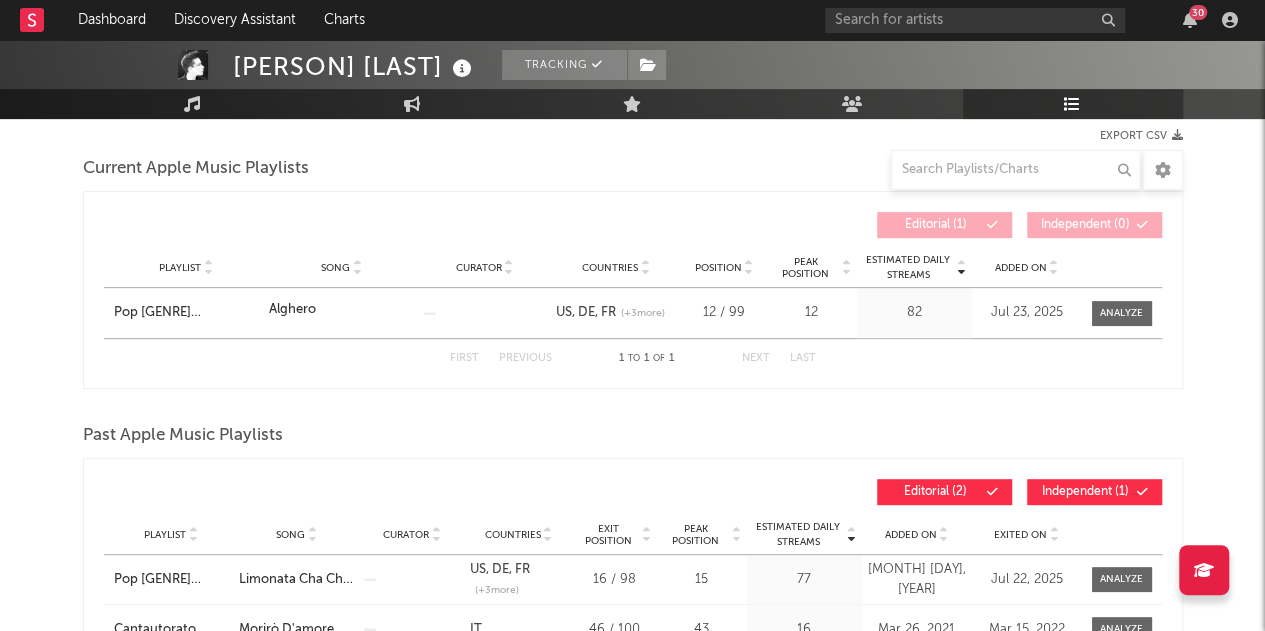 click at bounding box center [632, 19] 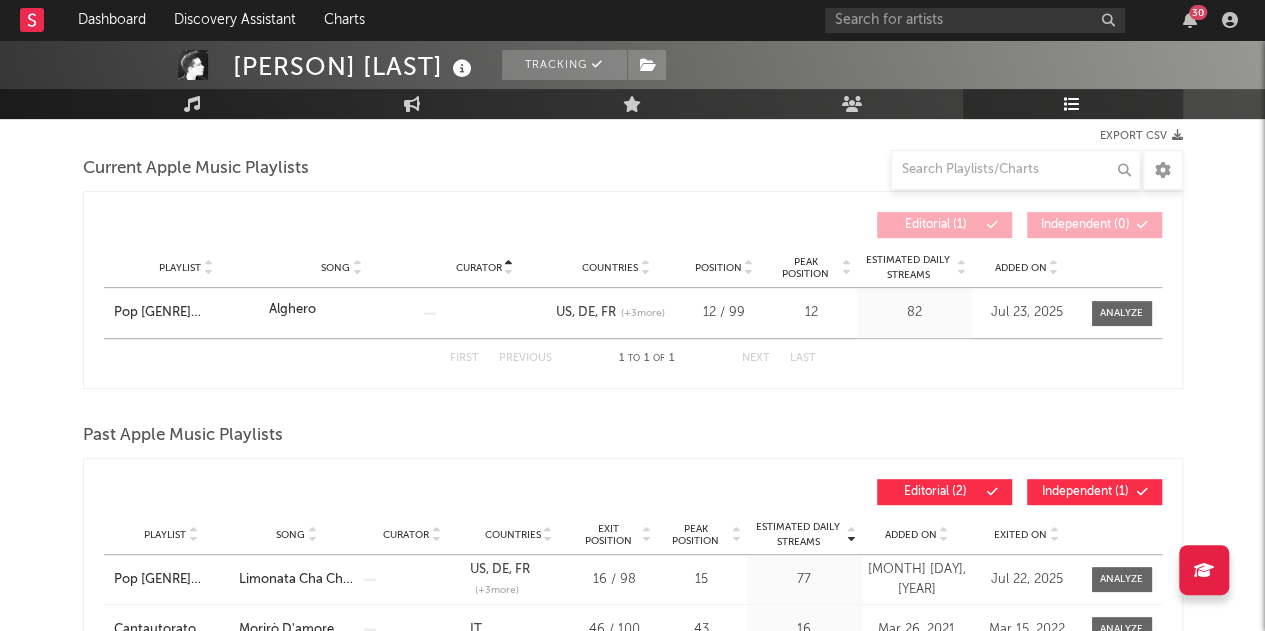 click on "Curator" at bounding box center (479, 268) 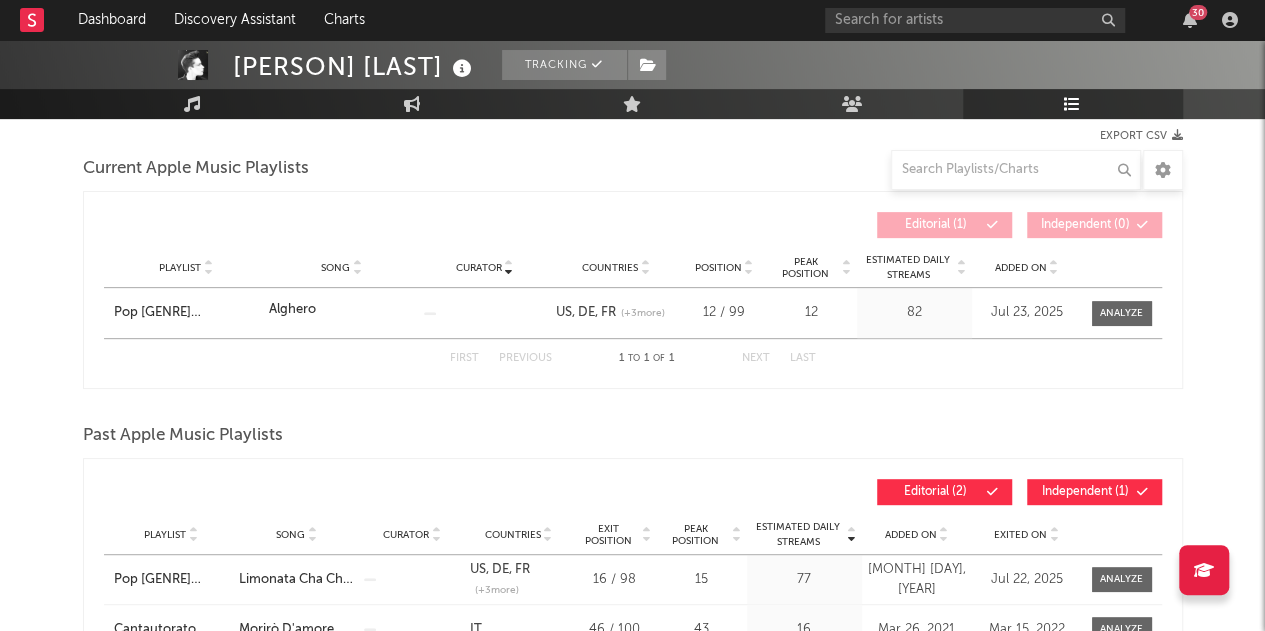 click on "Countries" at bounding box center (615, 267) 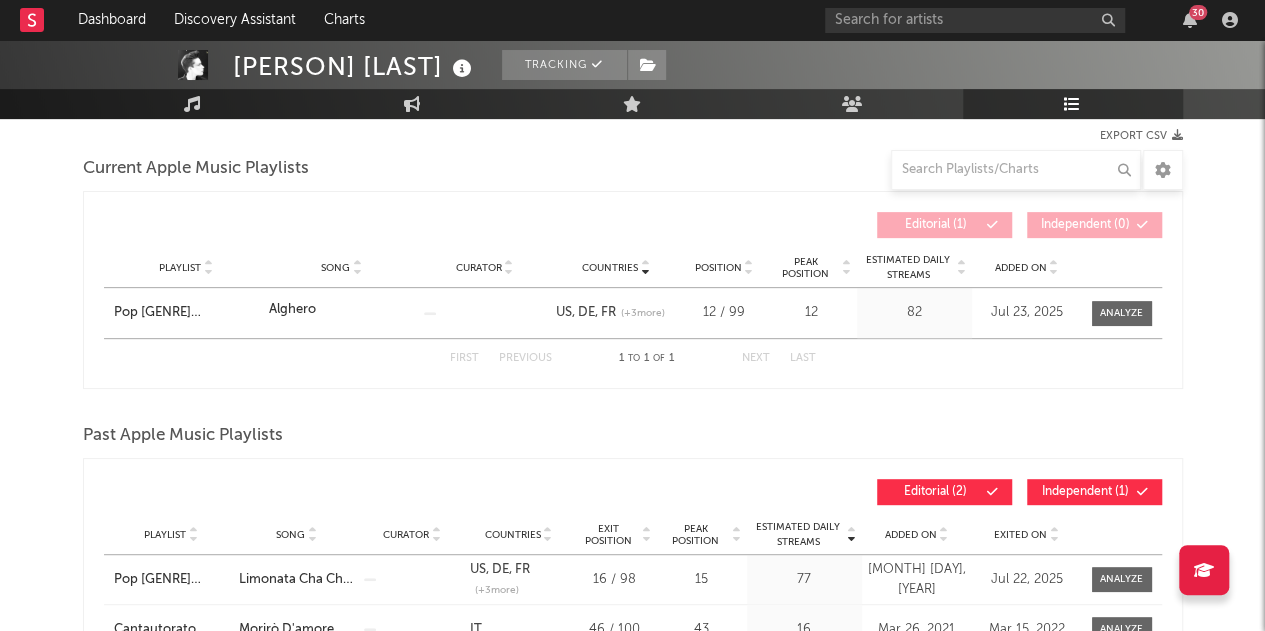 click on "Countries" at bounding box center (610, 268) 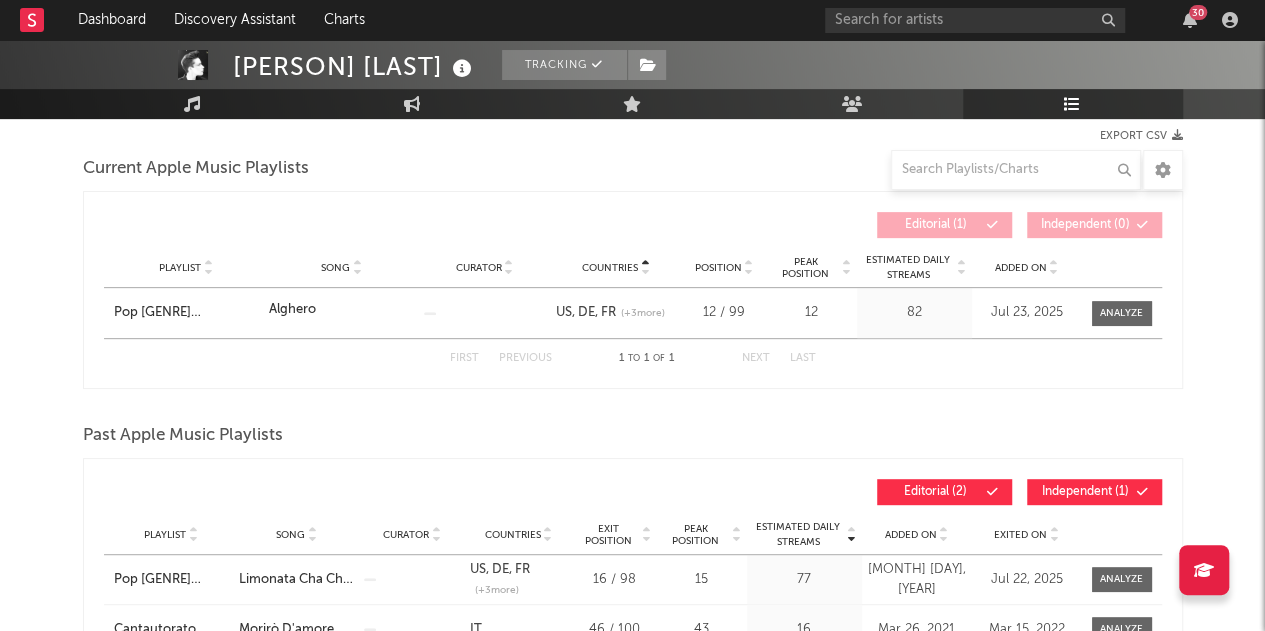 click on "Playlist Song Curator Genre Countries Country Chart Type Position Peak Position Estimated Daily Streams Added On Exited On" at bounding box center [633, 268] 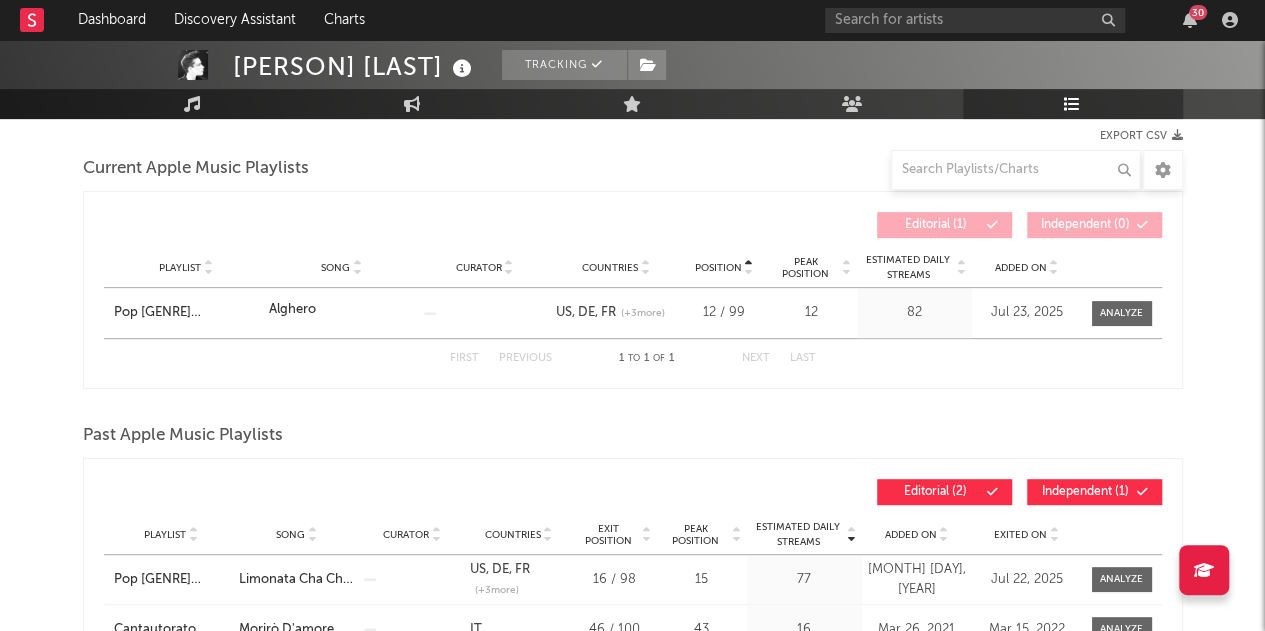 click on "Position" at bounding box center [718, 268] 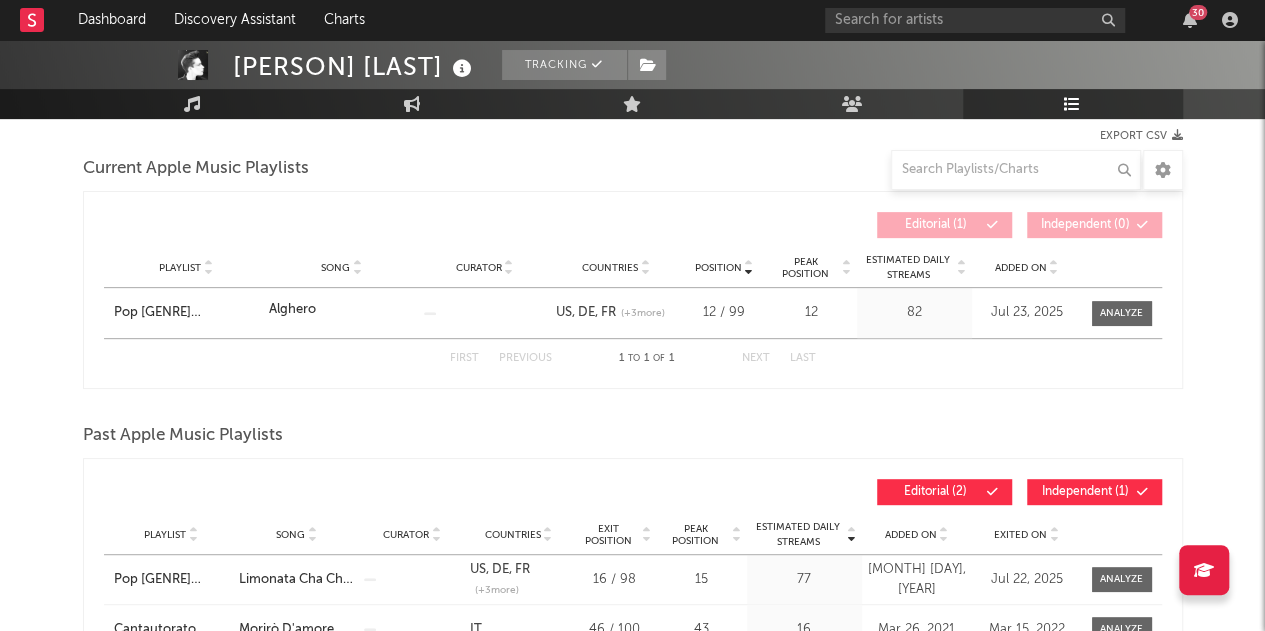 click on "Position" at bounding box center (718, 268) 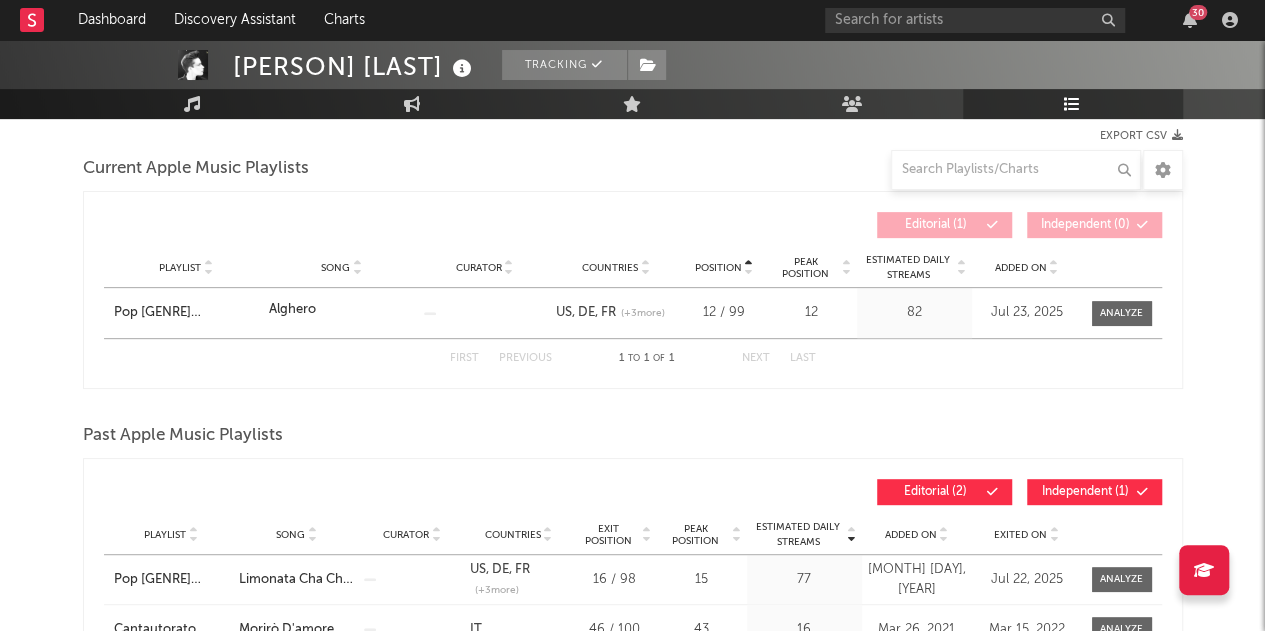 click at bounding box center (462, 69) 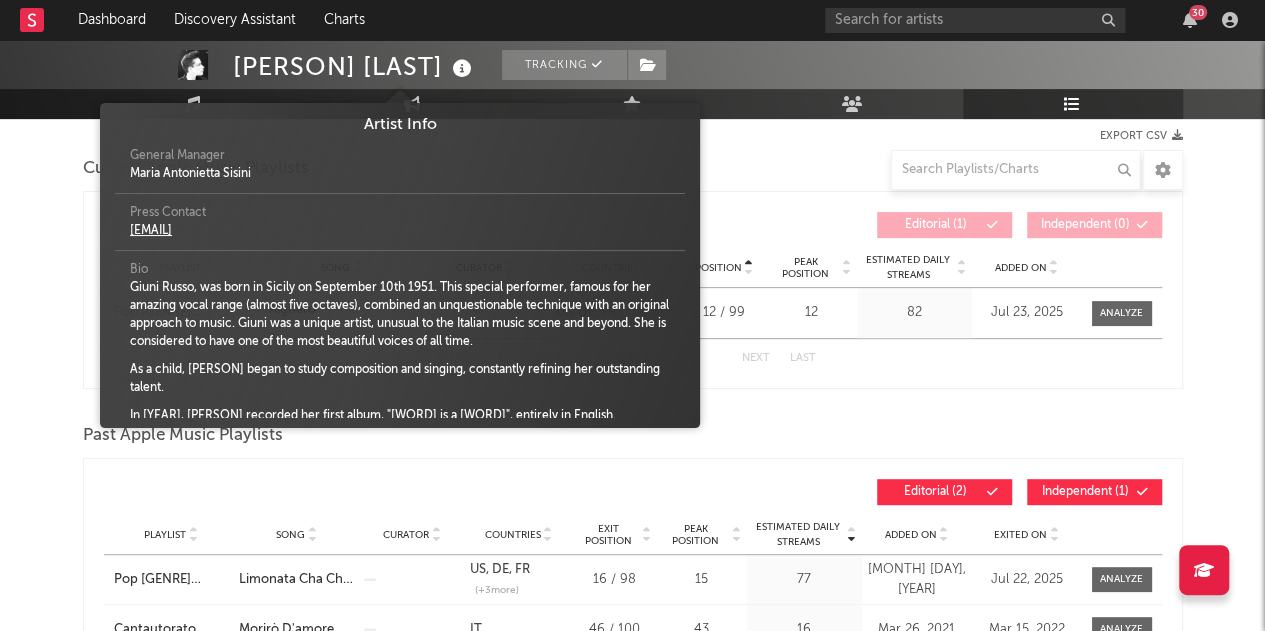 click at bounding box center (462, 69) 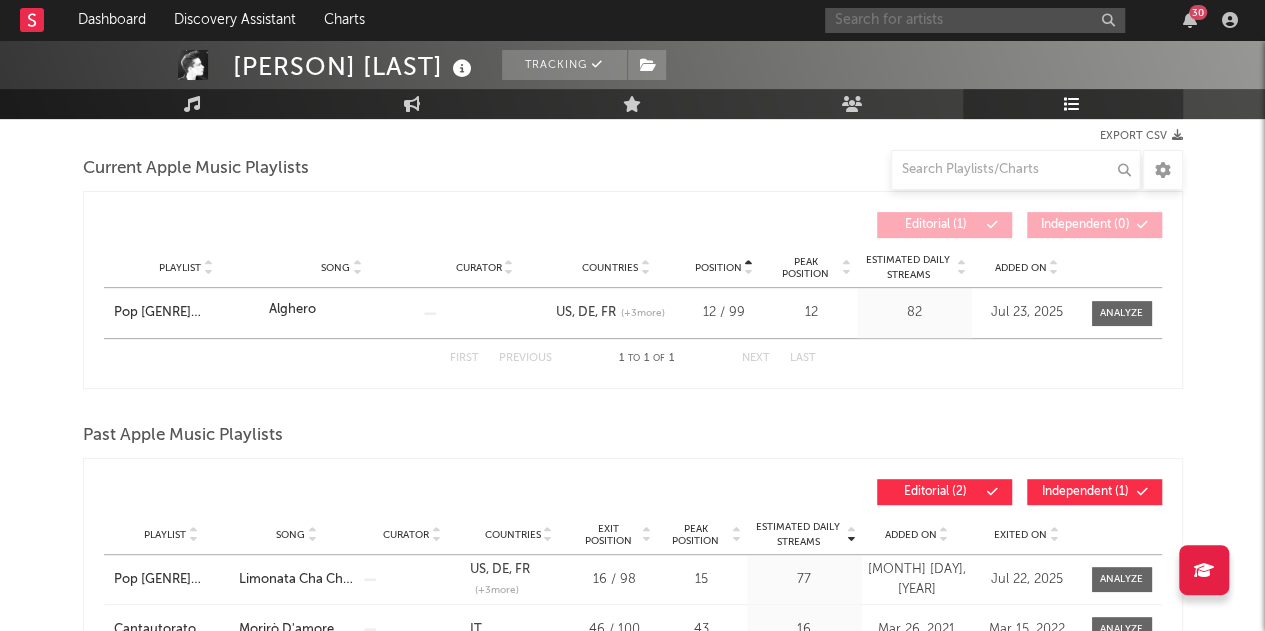 click at bounding box center [975, 20] 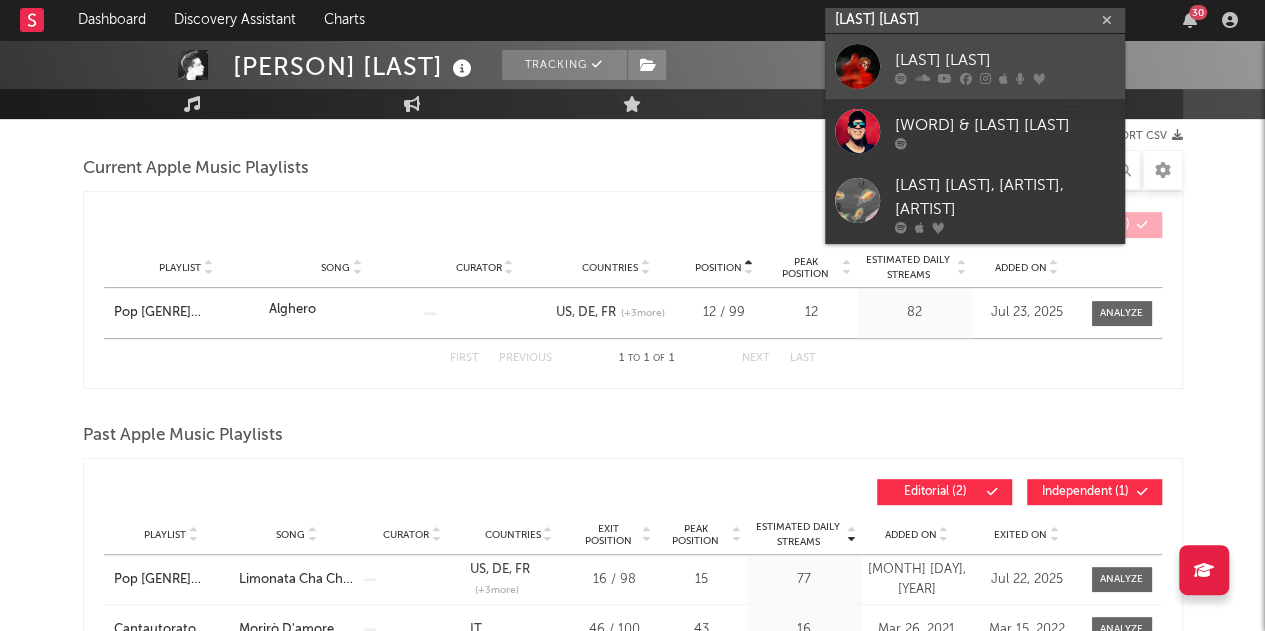 type on "[LAST] [LAST]" 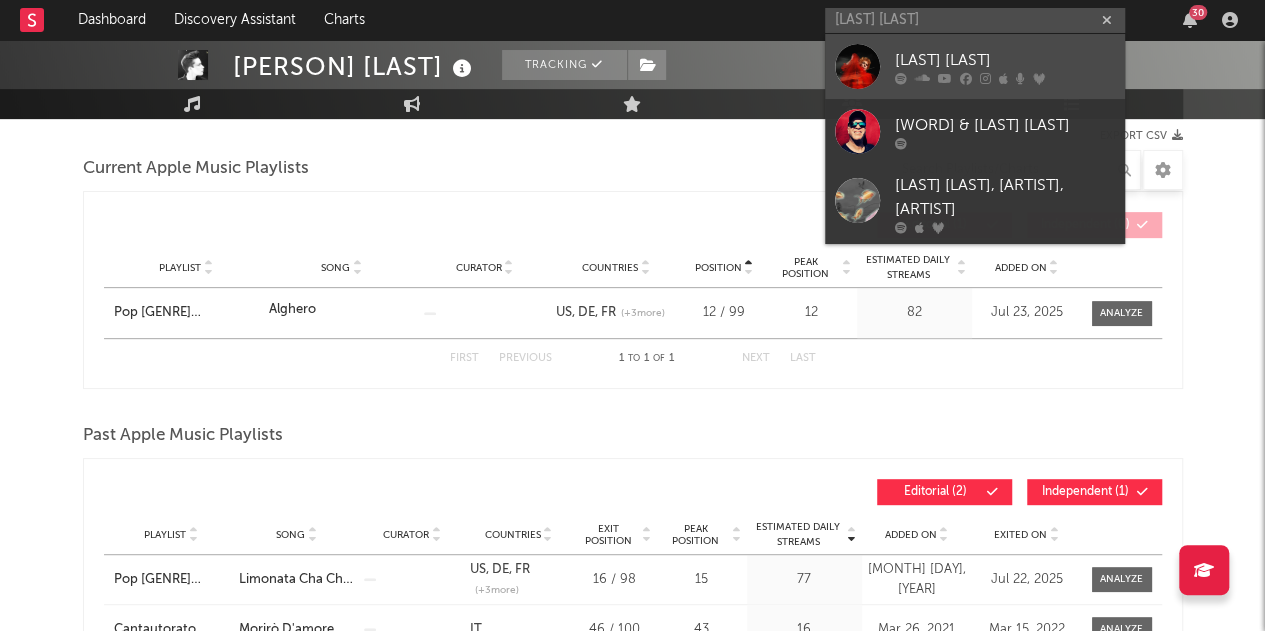 click on "[LAST] [LAST]" at bounding box center (1005, 60) 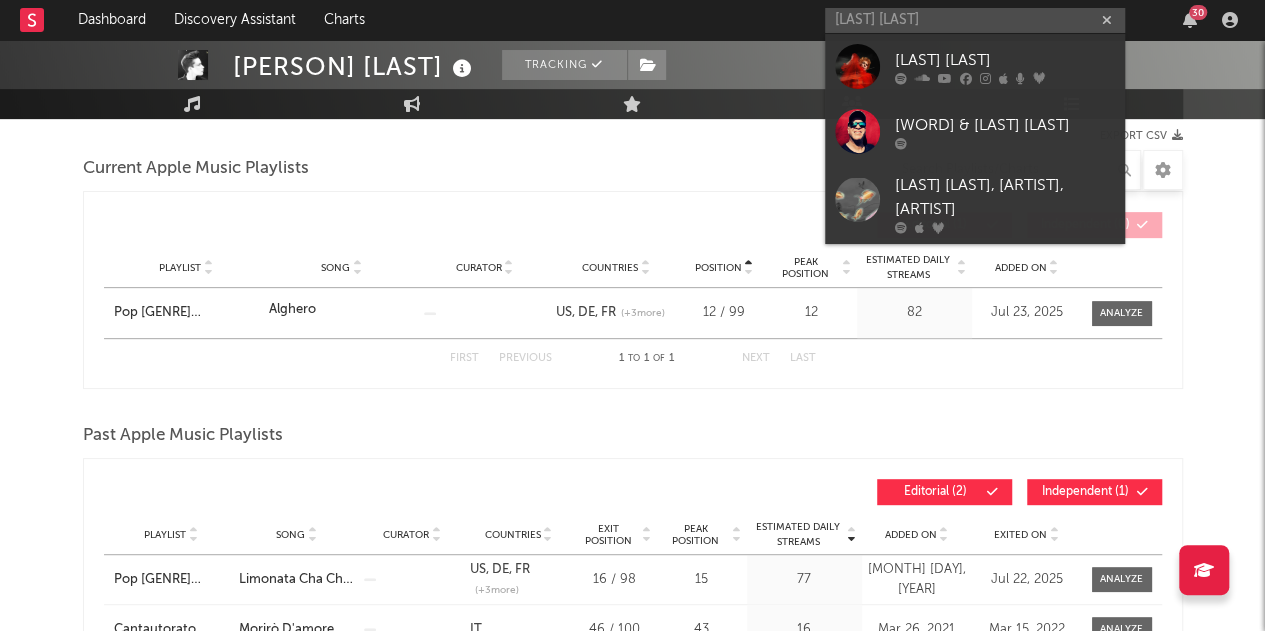 type 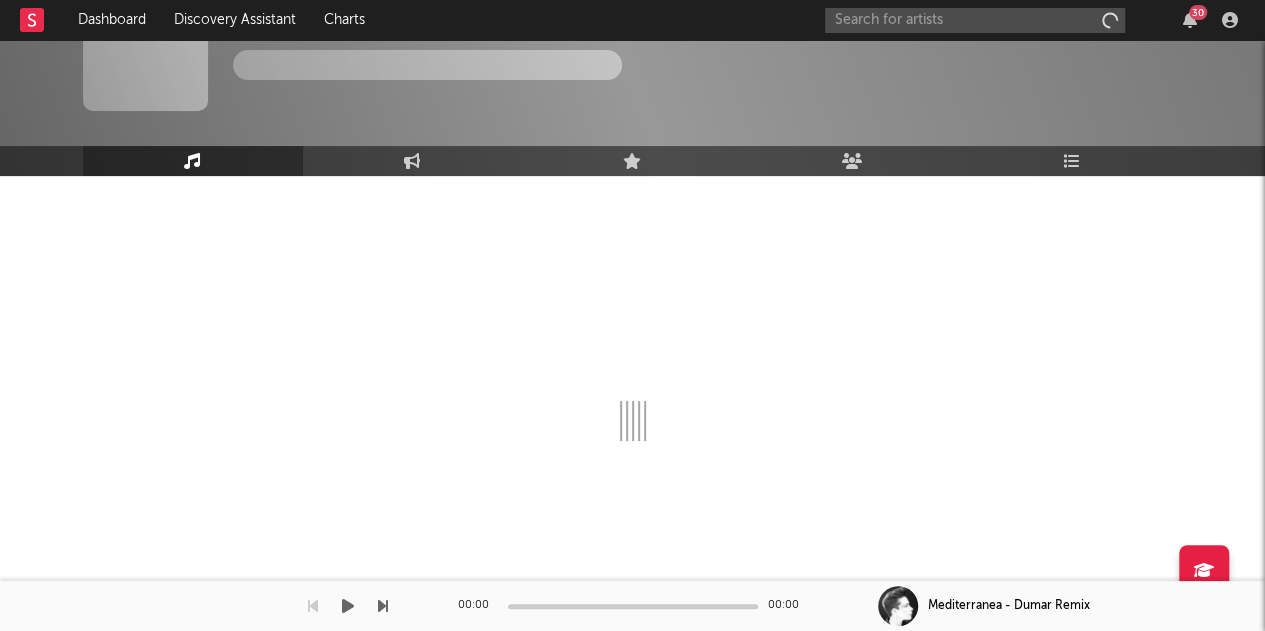 scroll, scrollTop: 64, scrollLeft: 0, axis: vertical 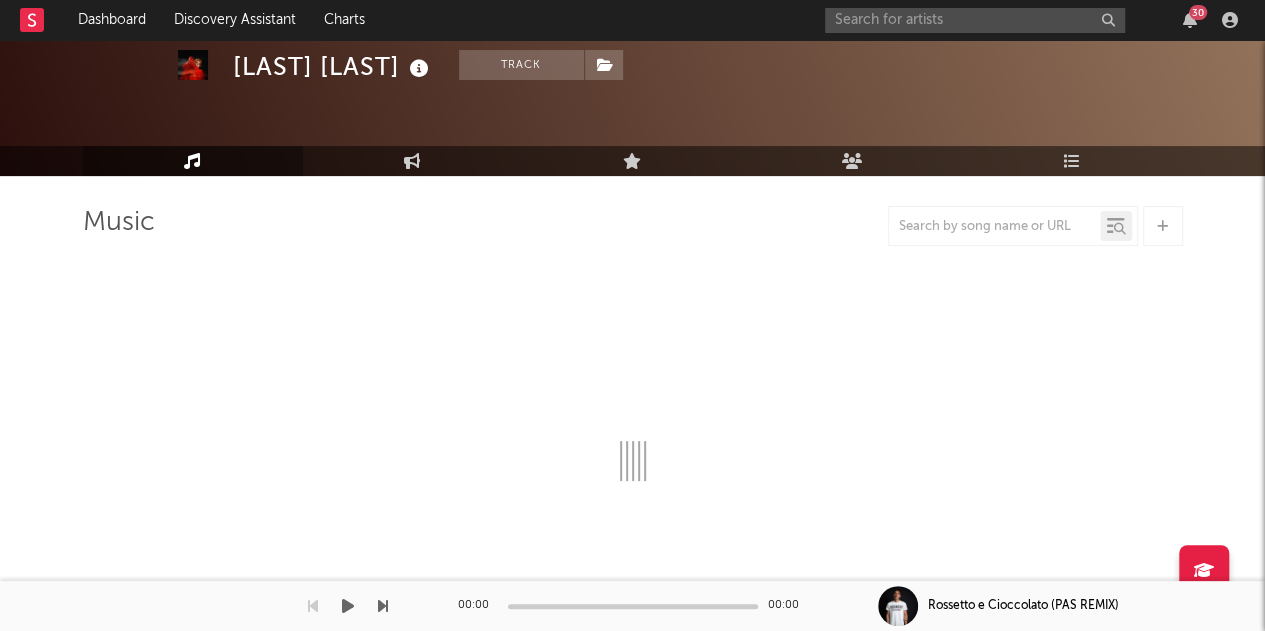 select on "6m" 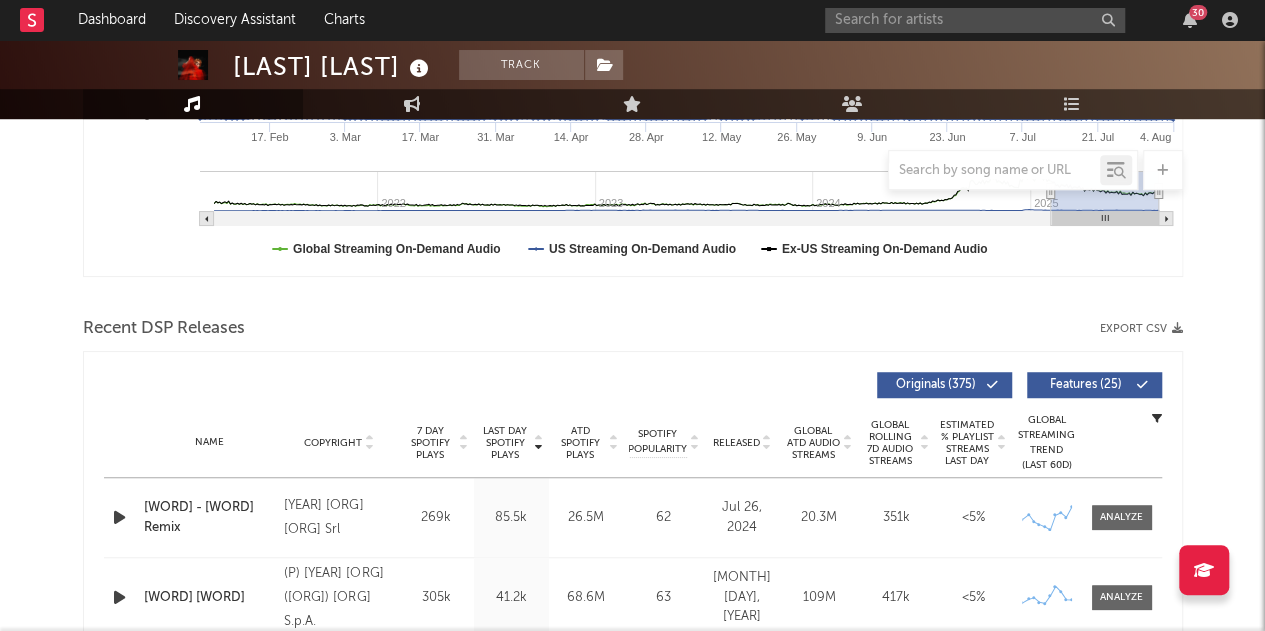 scroll, scrollTop: 517, scrollLeft: 0, axis: vertical 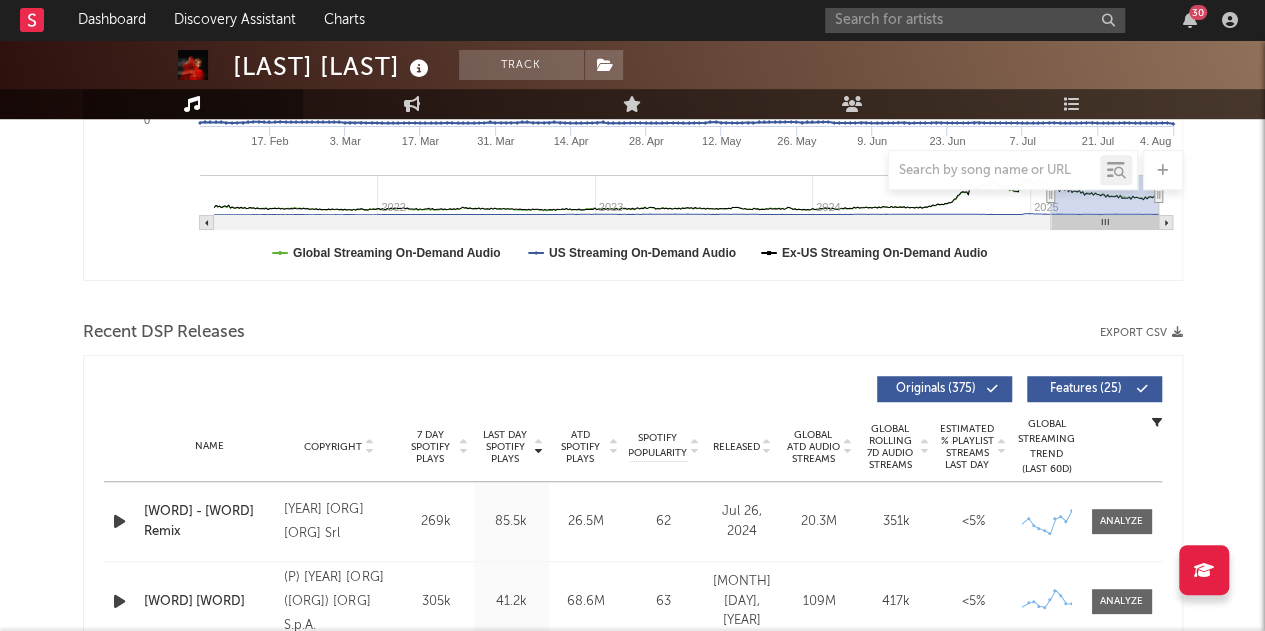 click at bounding box center [994, 170] 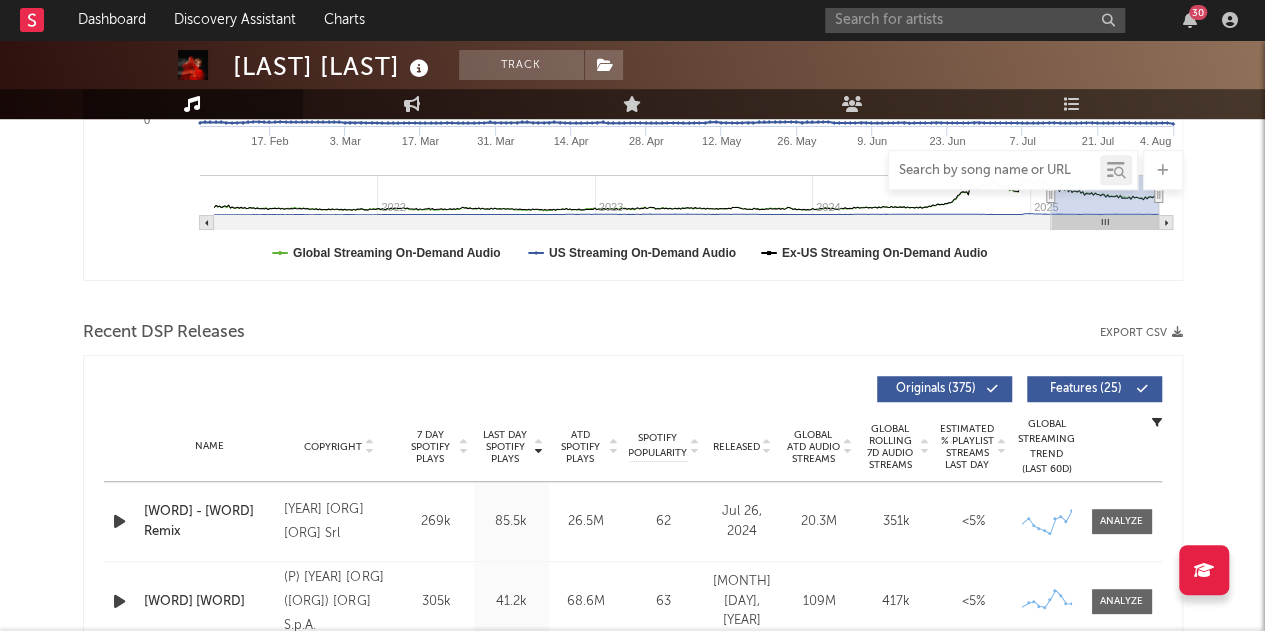 click at bounding box center (994, 171) 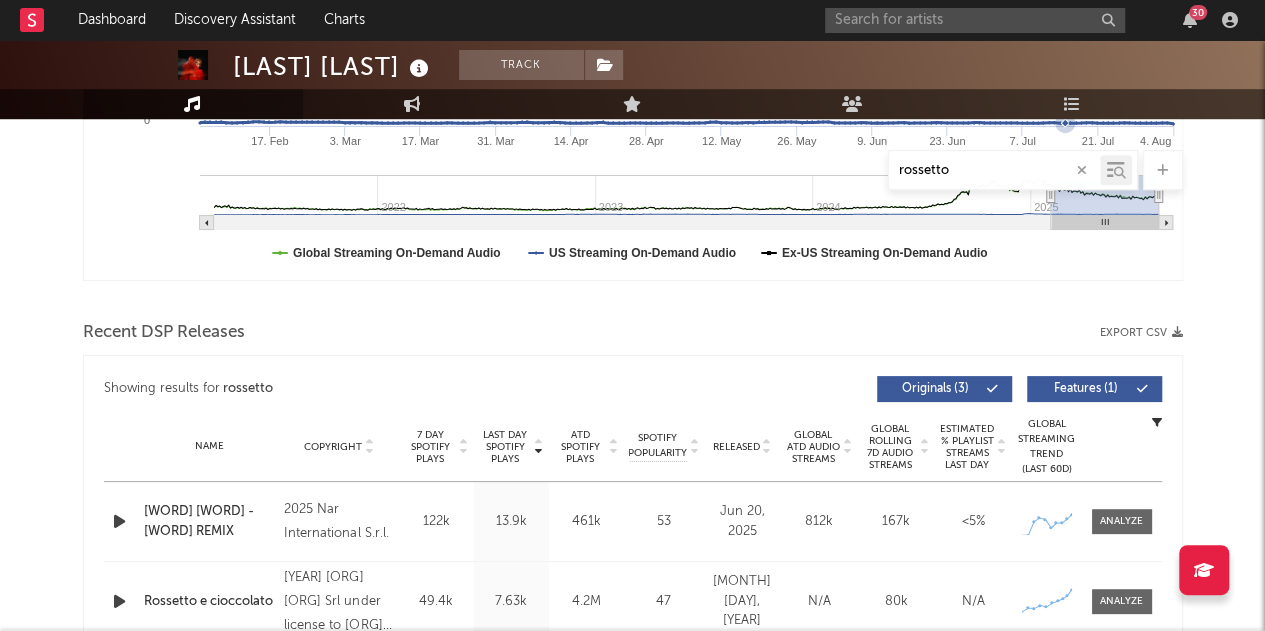 click 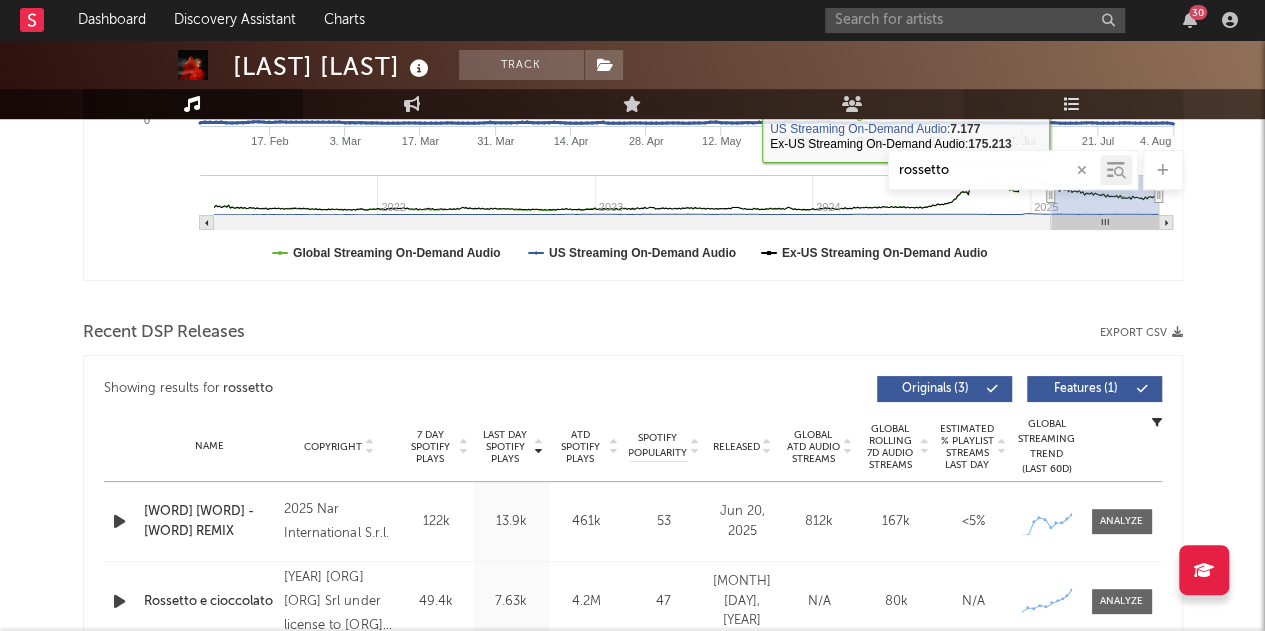 type on "rossetto" 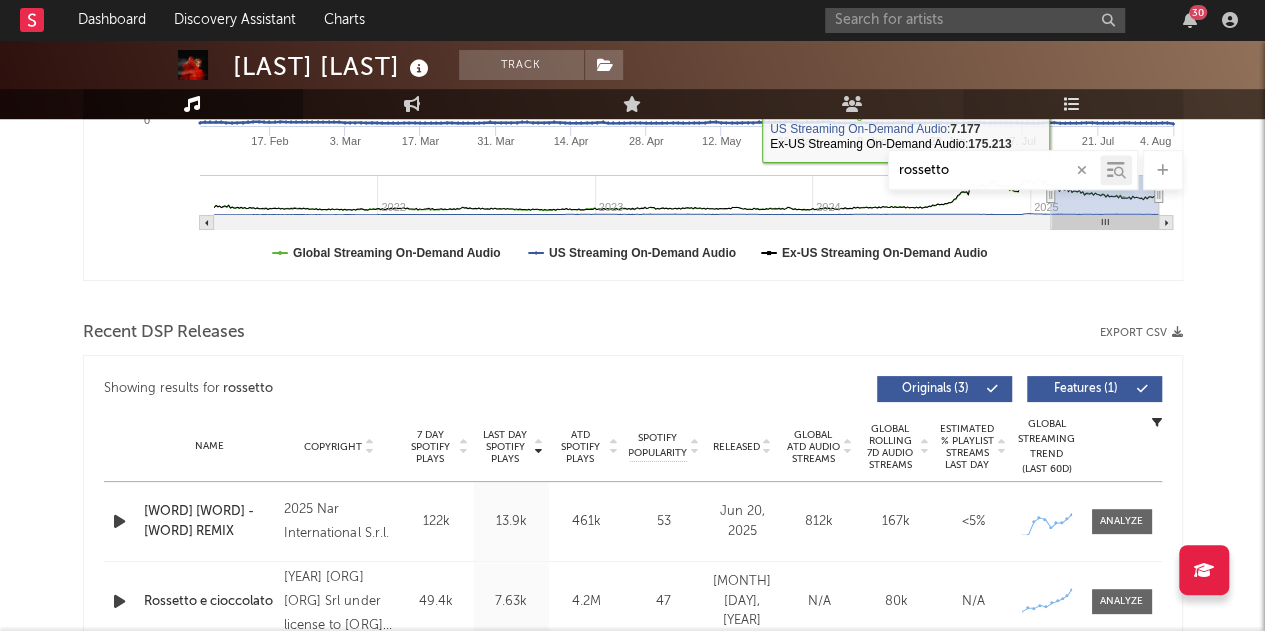 click at bounding box center (1072, 104) 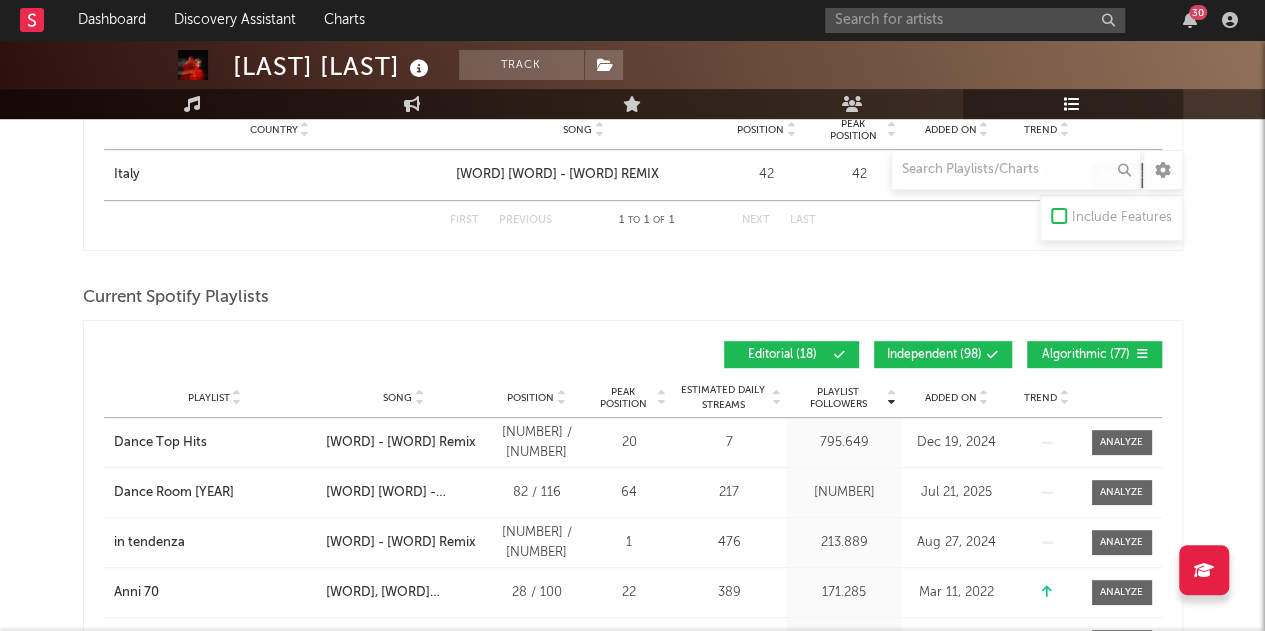 scroll, scrollTop: 379, scrollLeft: 0, axis: vertical 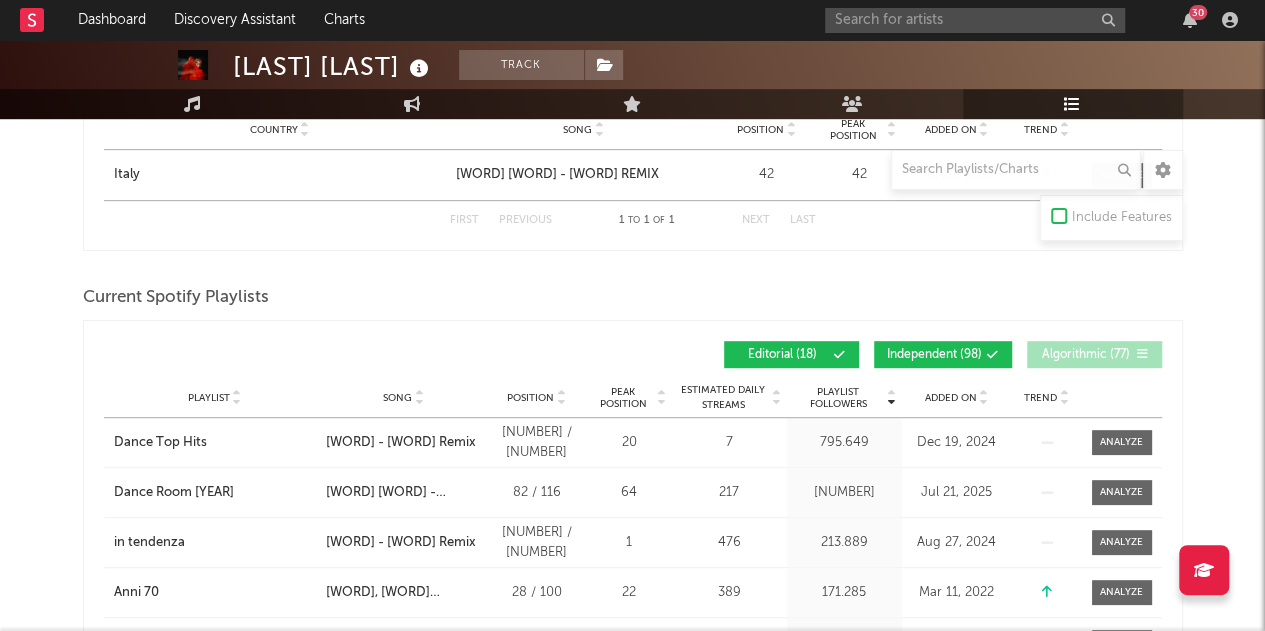 click at bounding box center (993, 355) 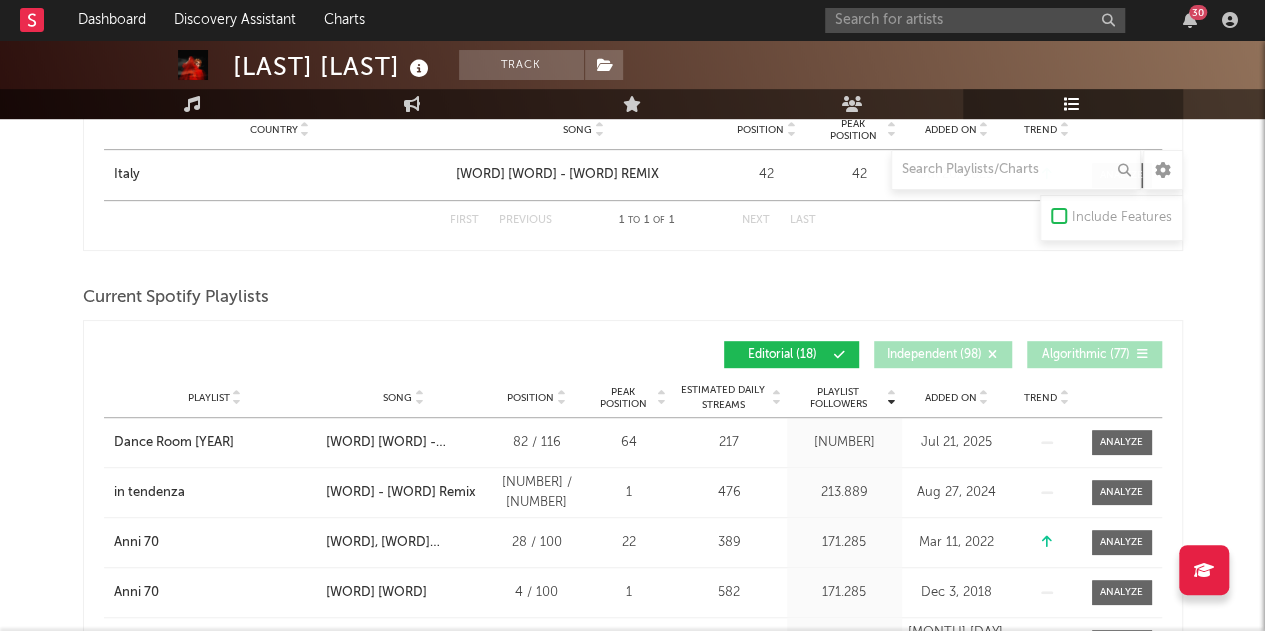 click on "Added On" at bounding box center [951, 398] 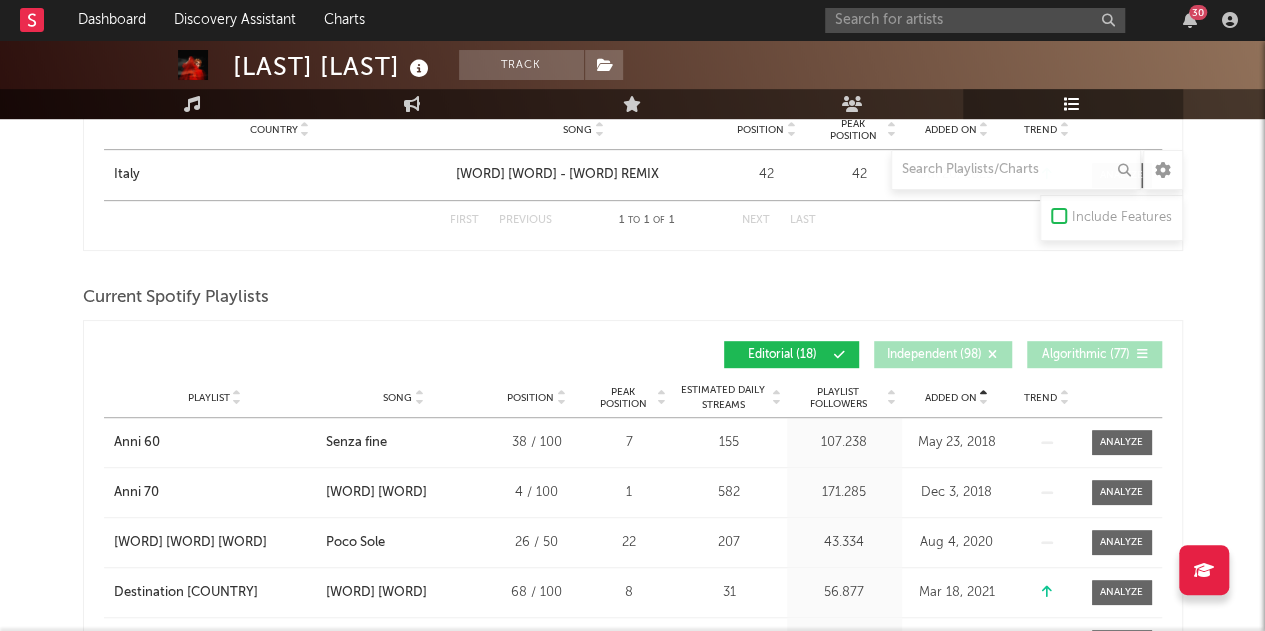 click on "Added On" at bounding box center (951, 398) 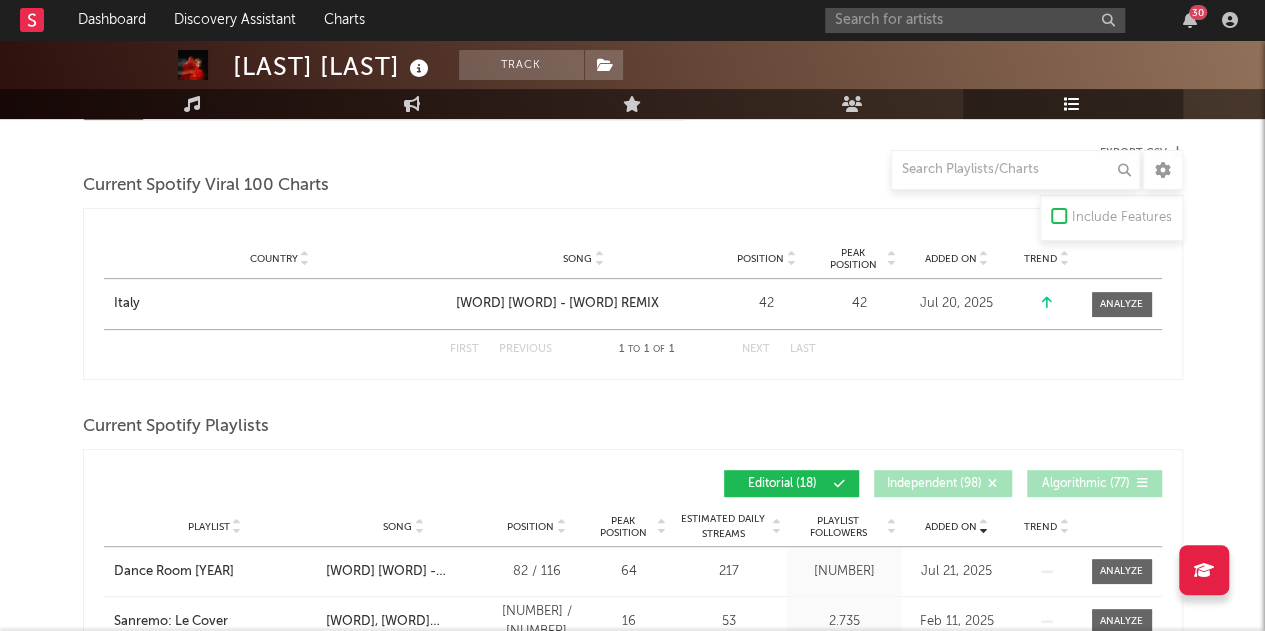 scroll, scrollTop: 249, scrollLeft: 0, axis: vertical 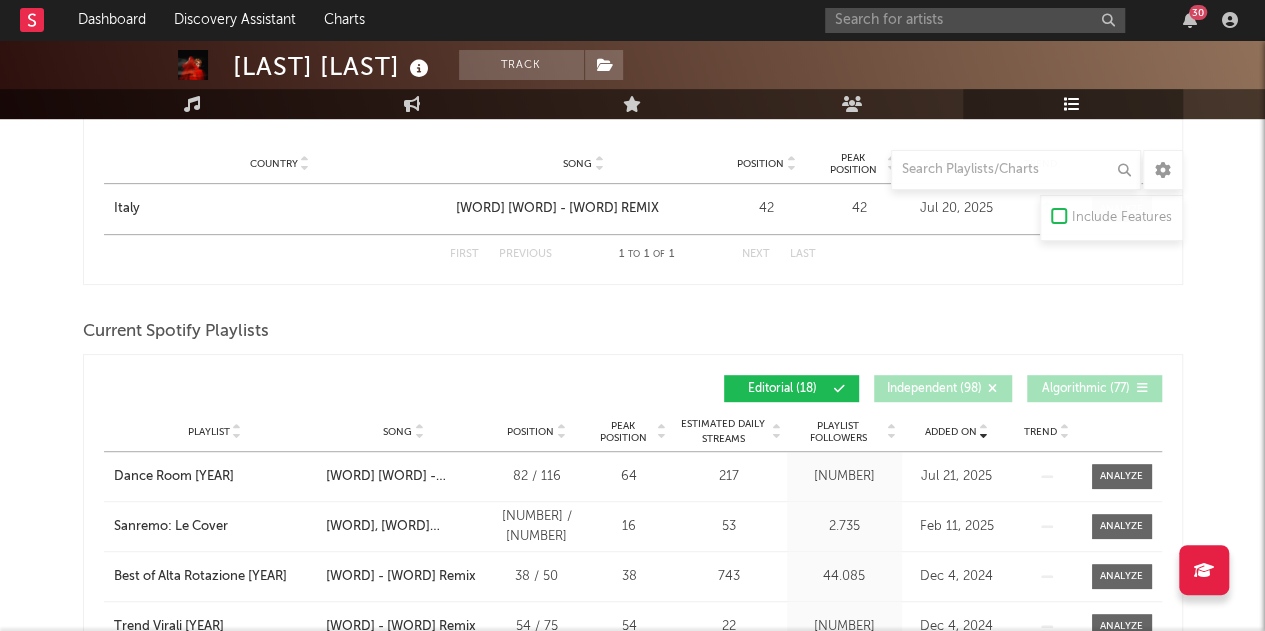 click on "Current Spotify Playlists" at bounding box center [633, 332] 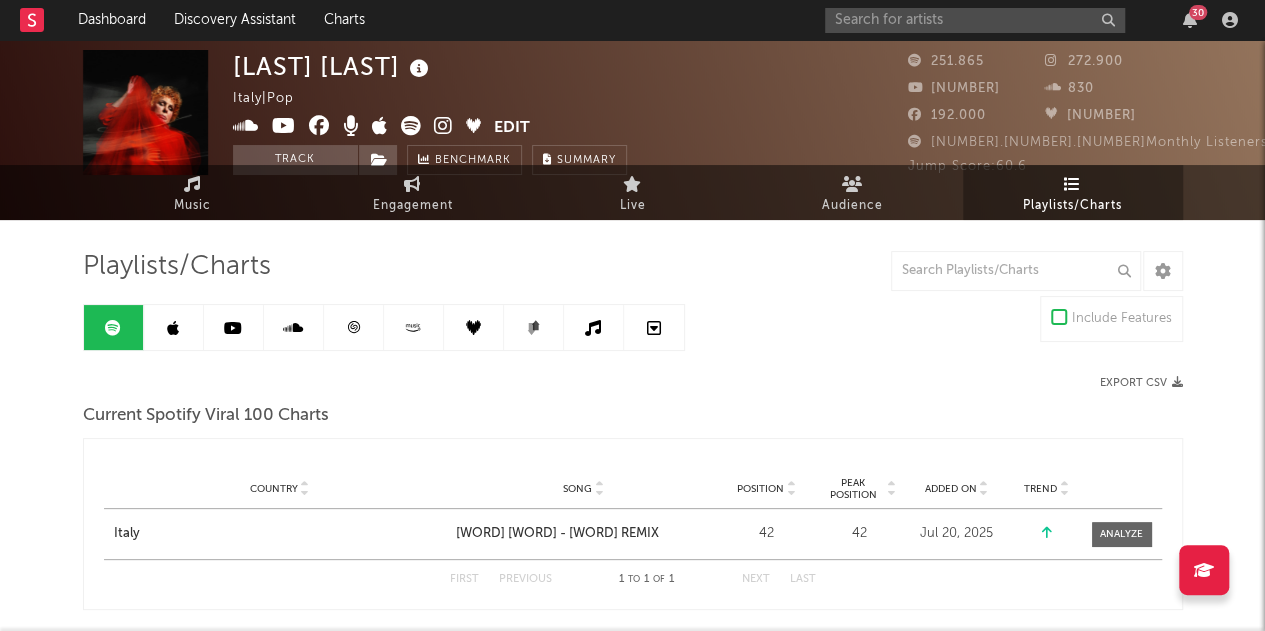 scroll, scrollTop: 0, scrollLeft: 0, axis: both 